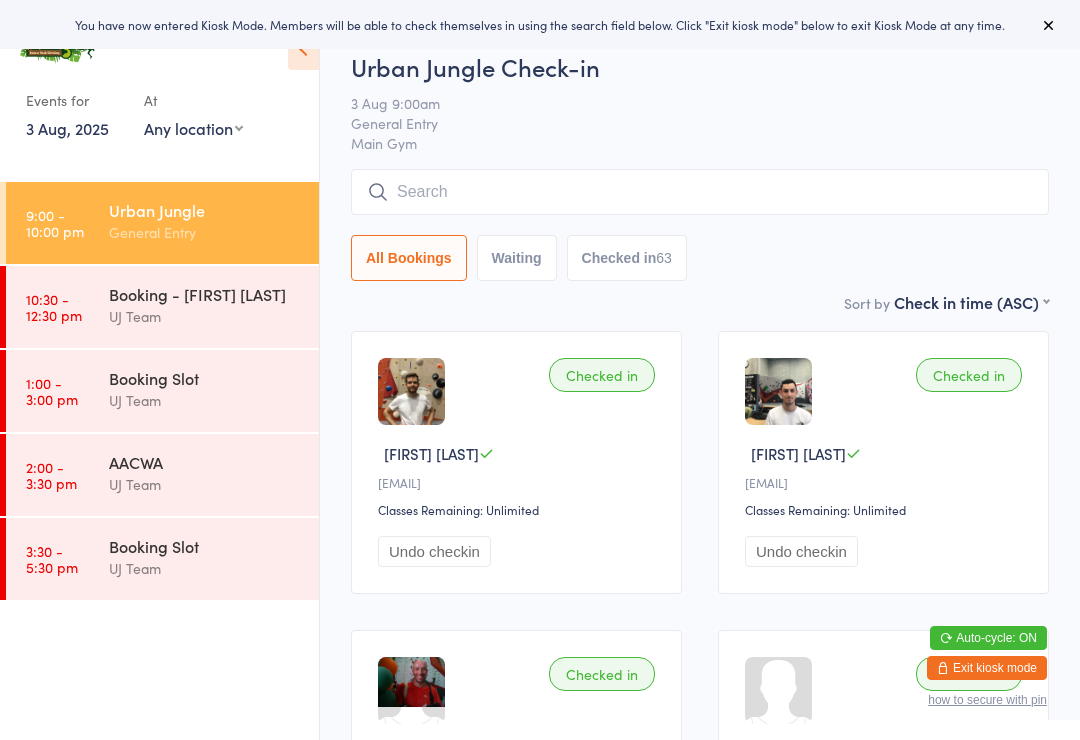 scroll, scrollTop: 0, scrollLeft: 0, axis: both 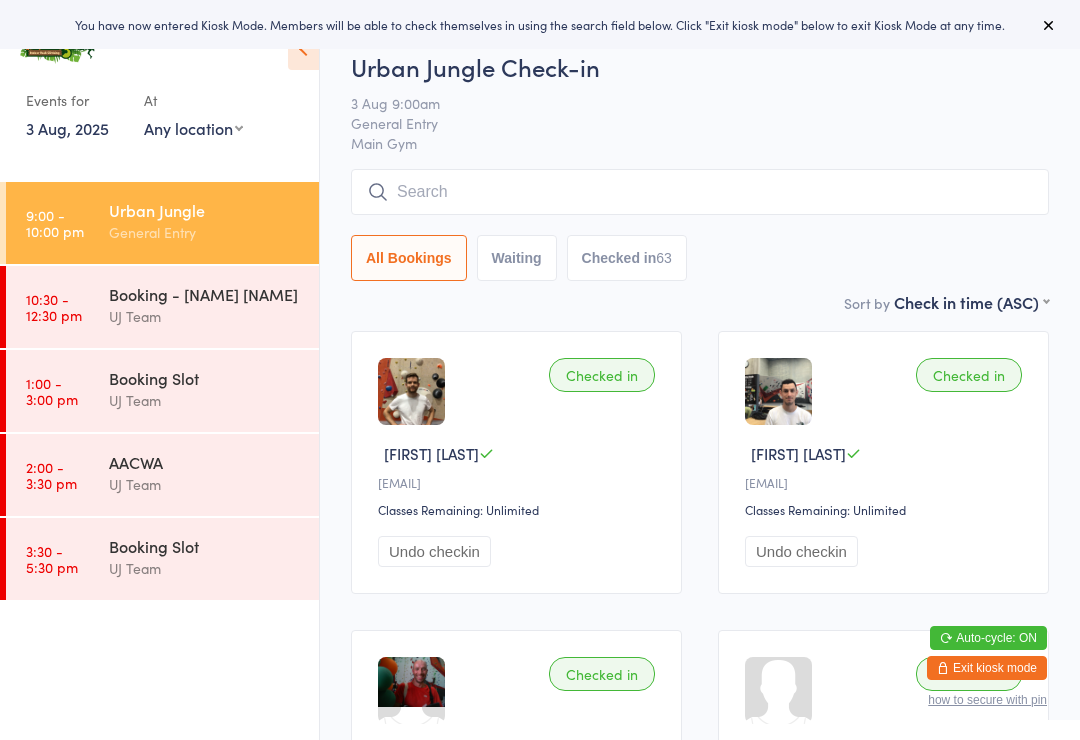 click at bounding box center [700, 192] 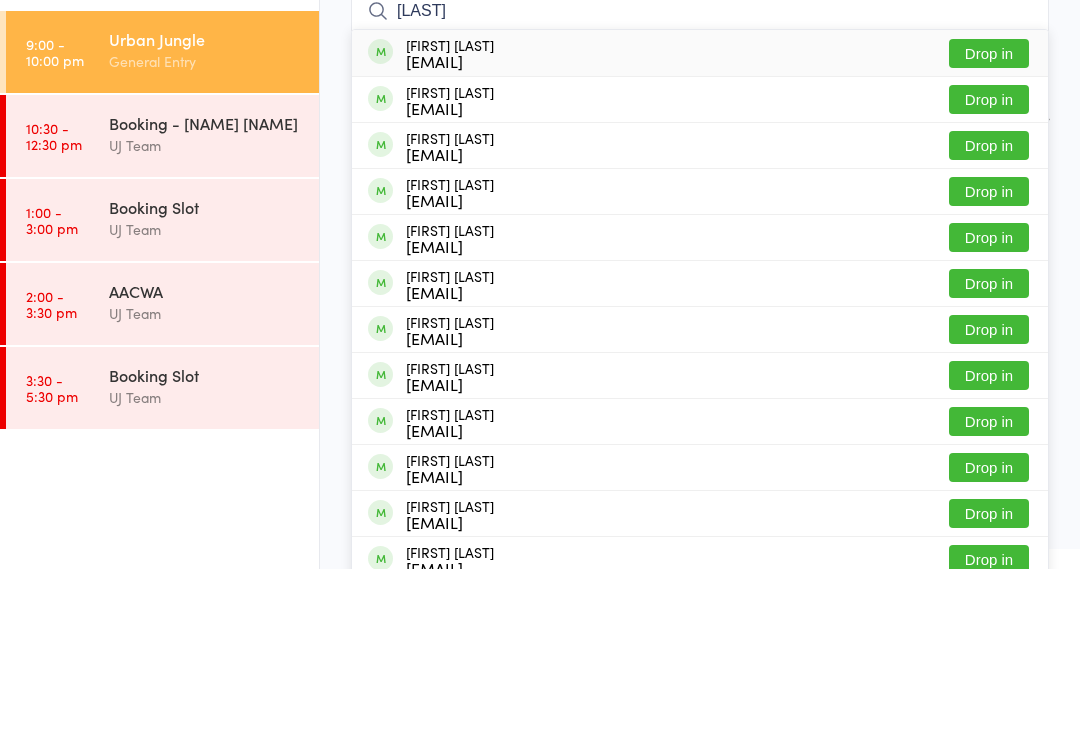type on "[LAST]" 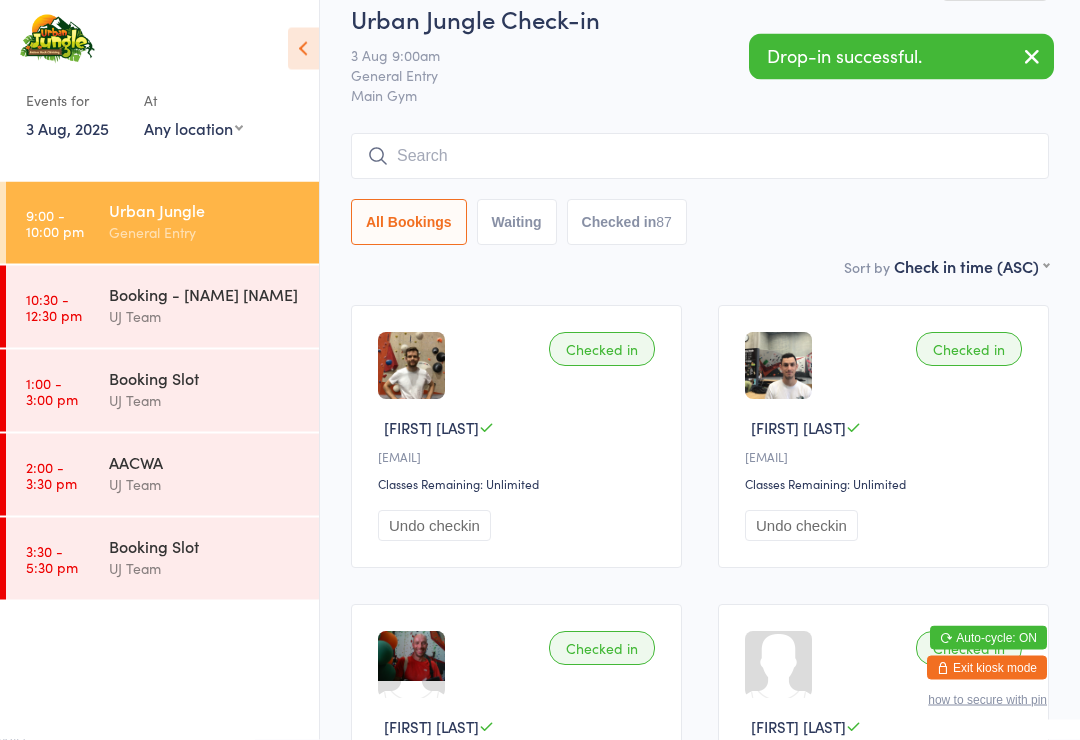 scroll, scrollTop: 0, scrollLeft: 0, axis: both 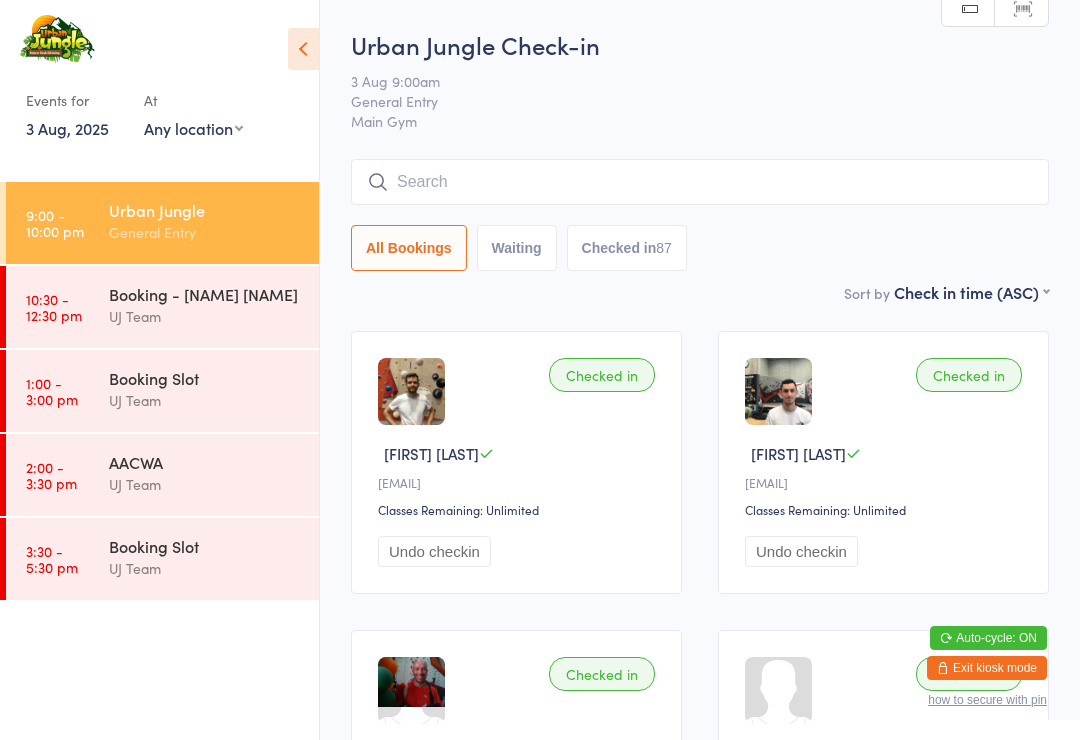 click at bounding box center (700, 182) 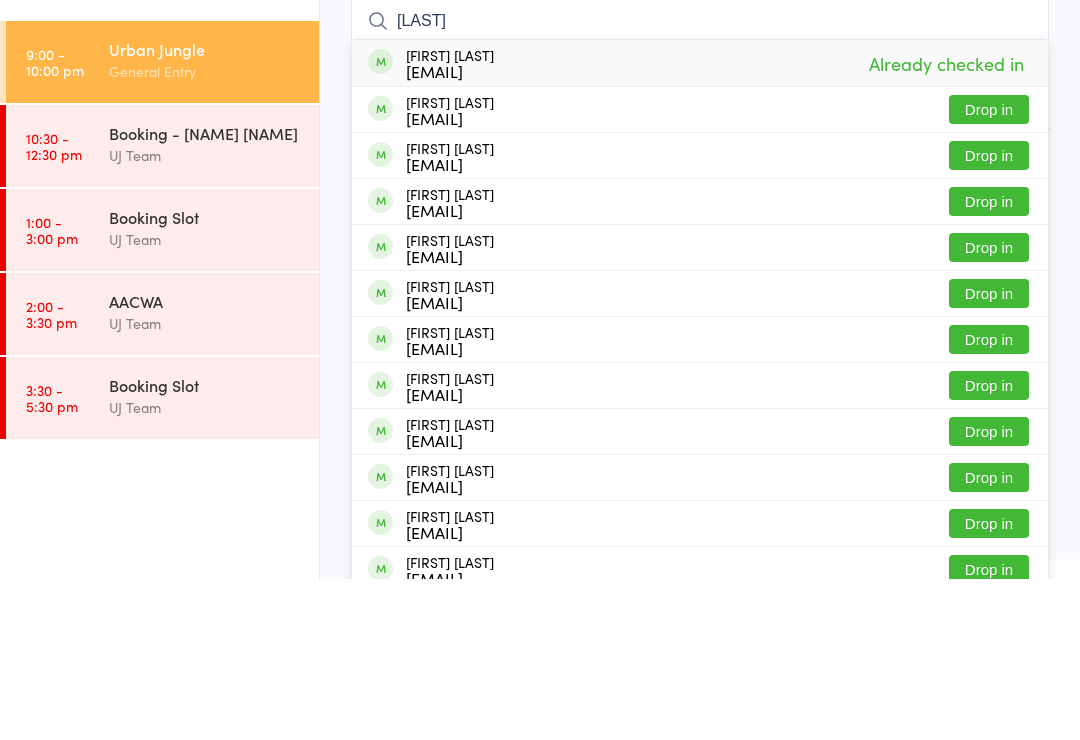 type on "[LAST]" 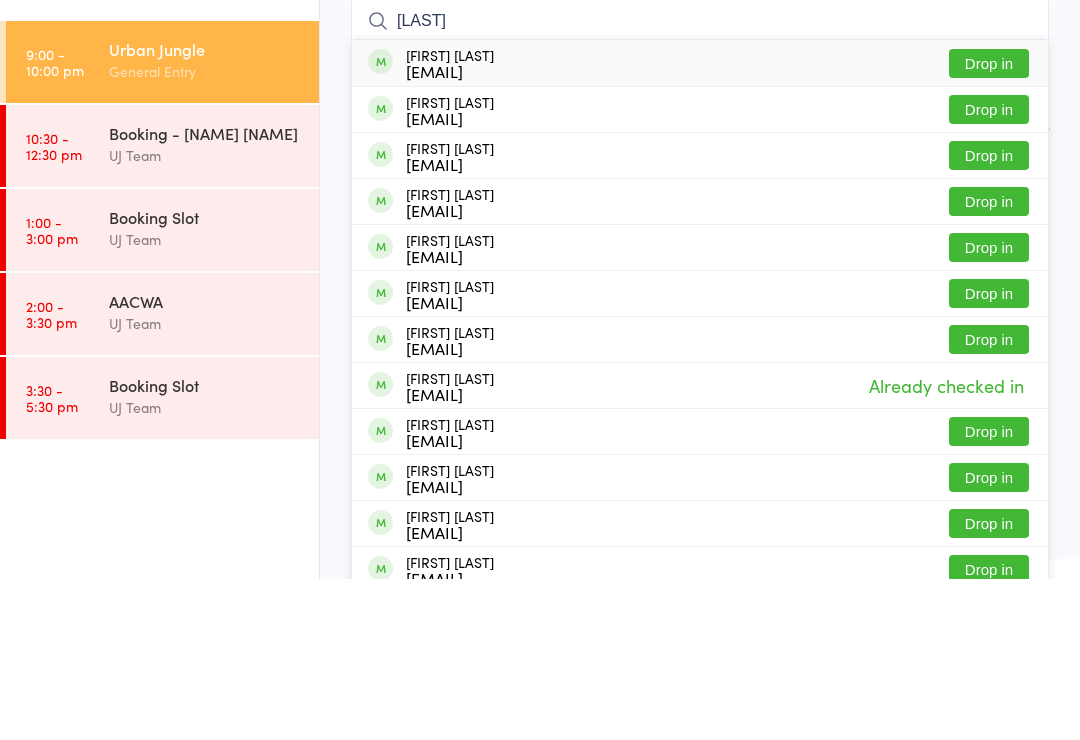 type on "[LAST]" 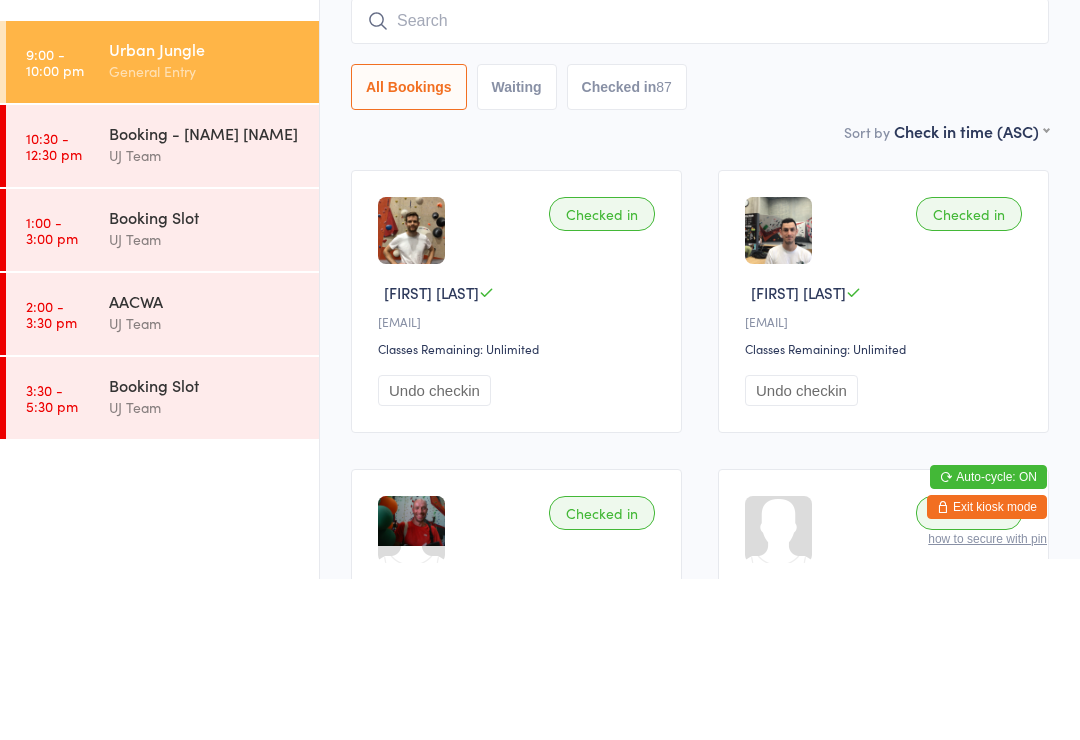 scroll, scrollTop: 161, scrollLeft: 0, axis: vertical 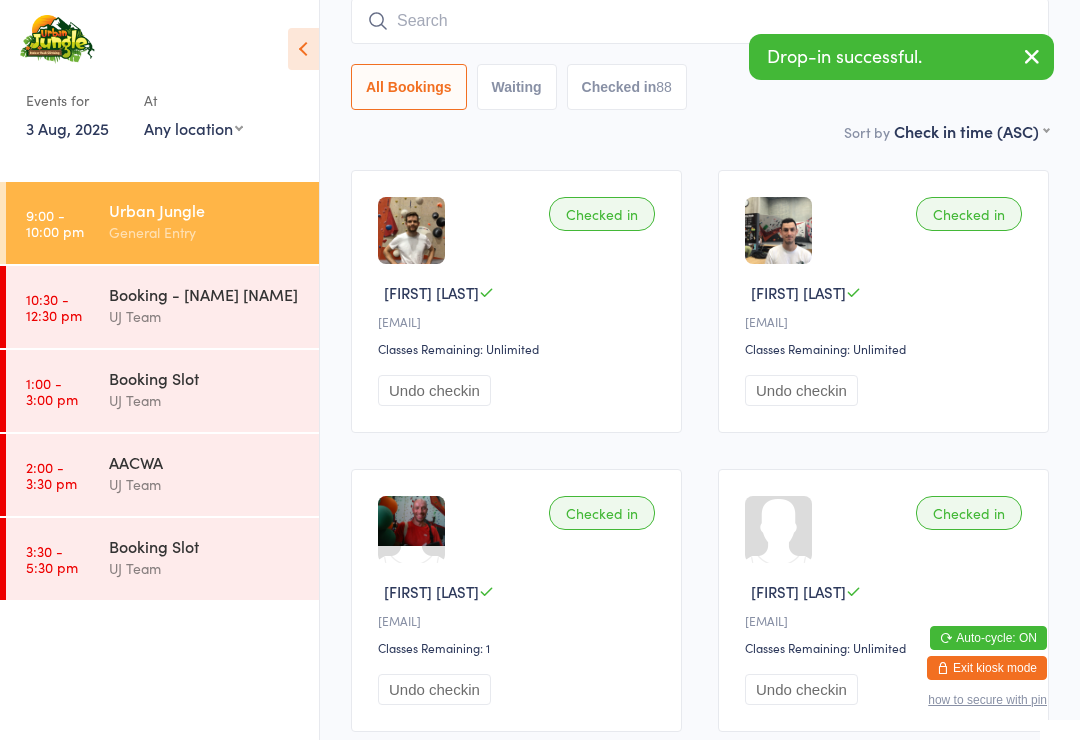 click at bounding box center (700, 21) 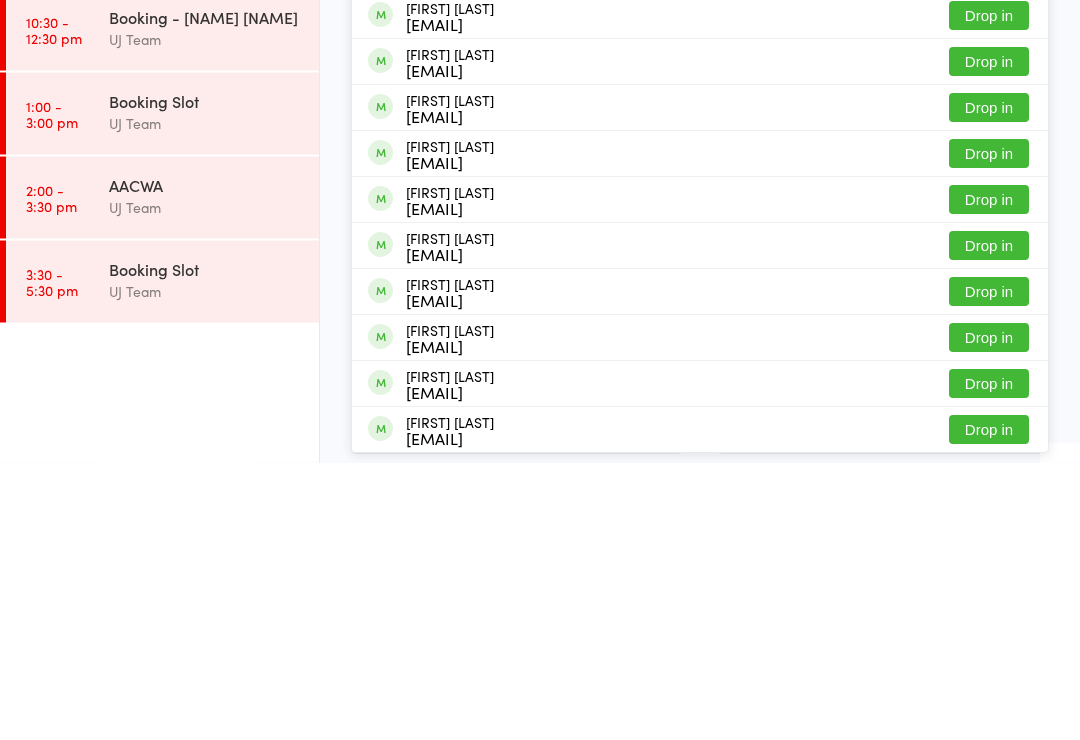 type on "Remy" 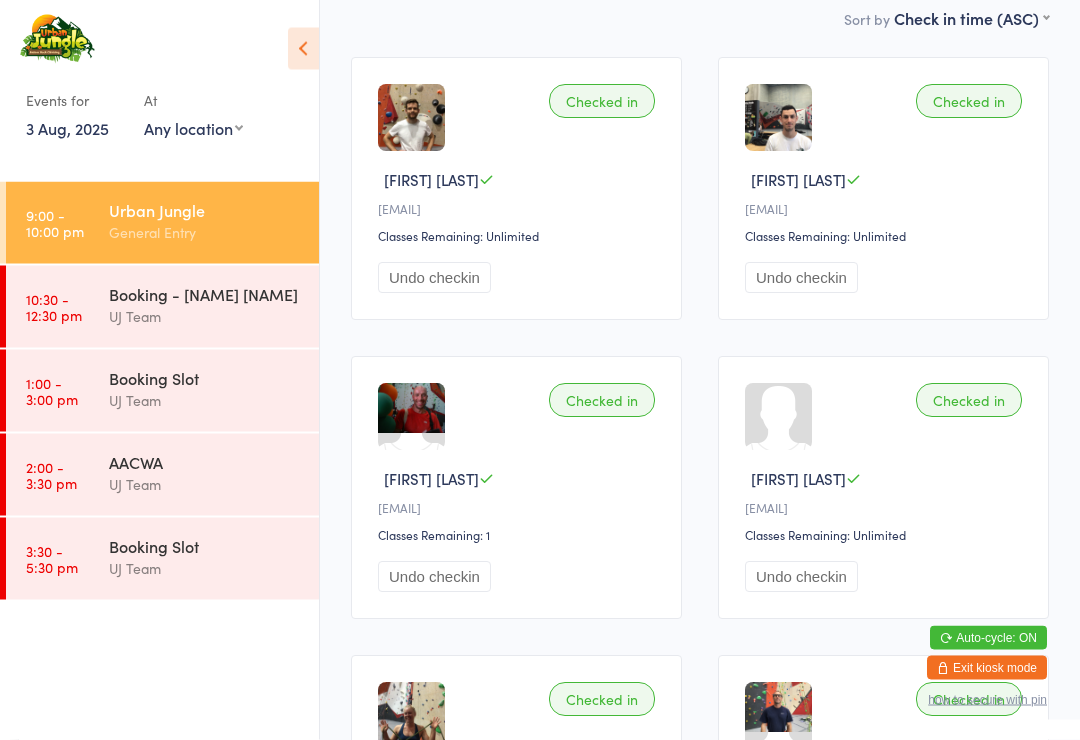 scroll, scrollTop: 0, scrollLeft: 0, axis: both 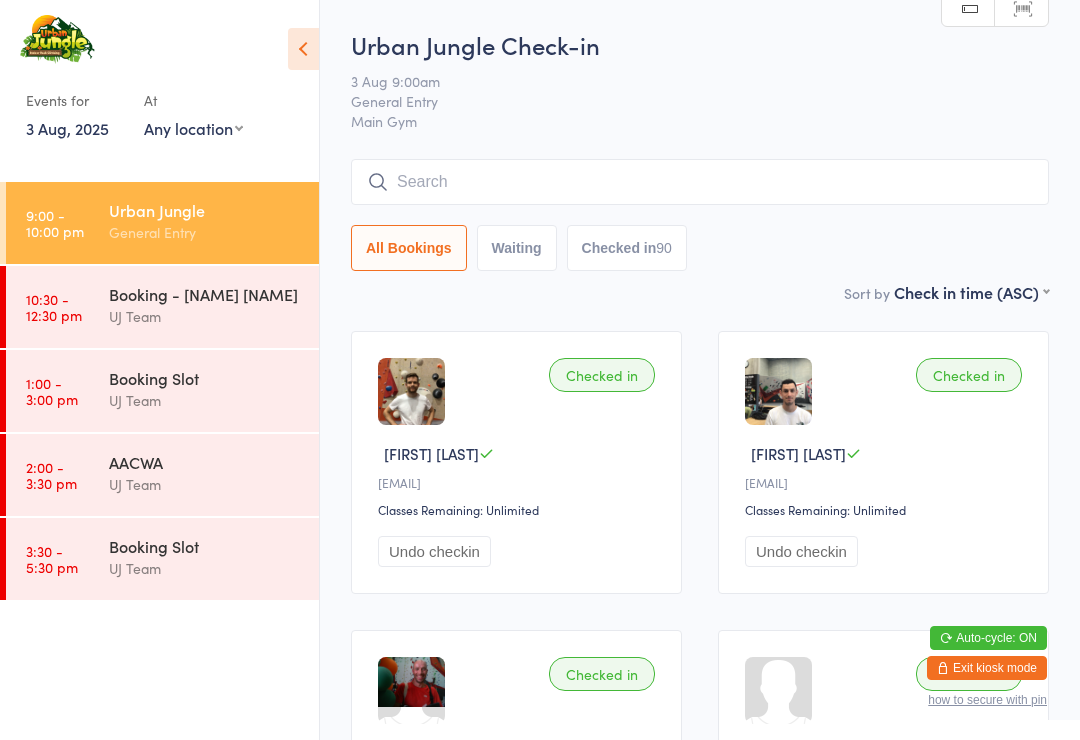 click at bounding box center [700, 182] 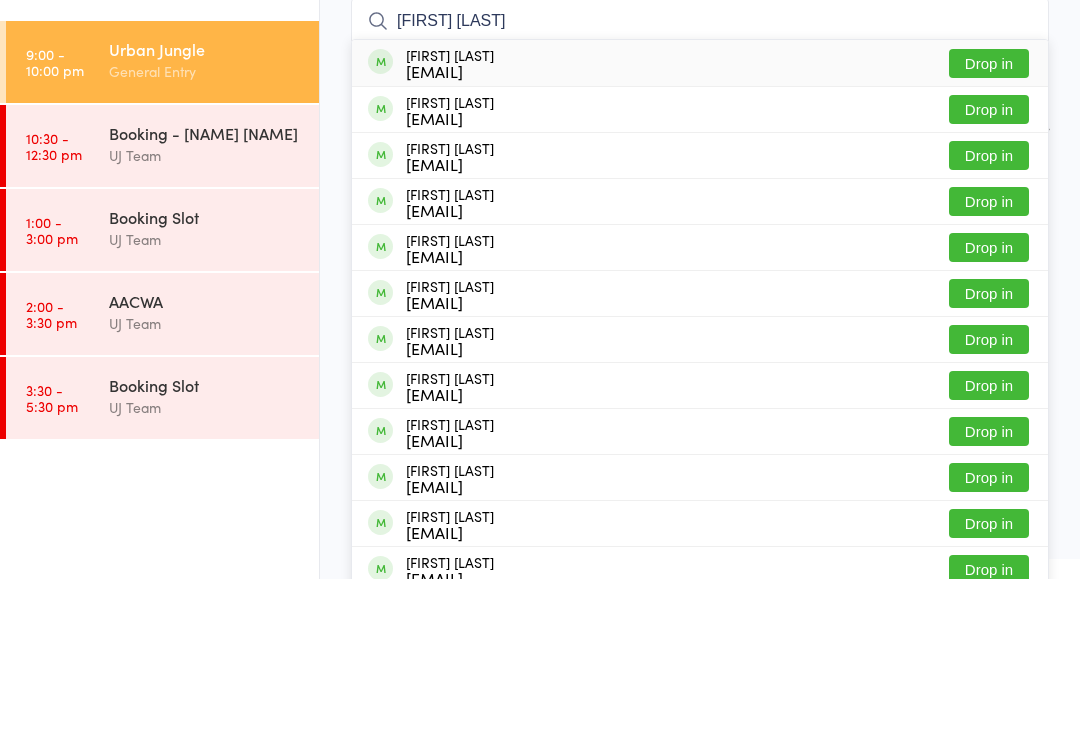 type on "Erin knight" 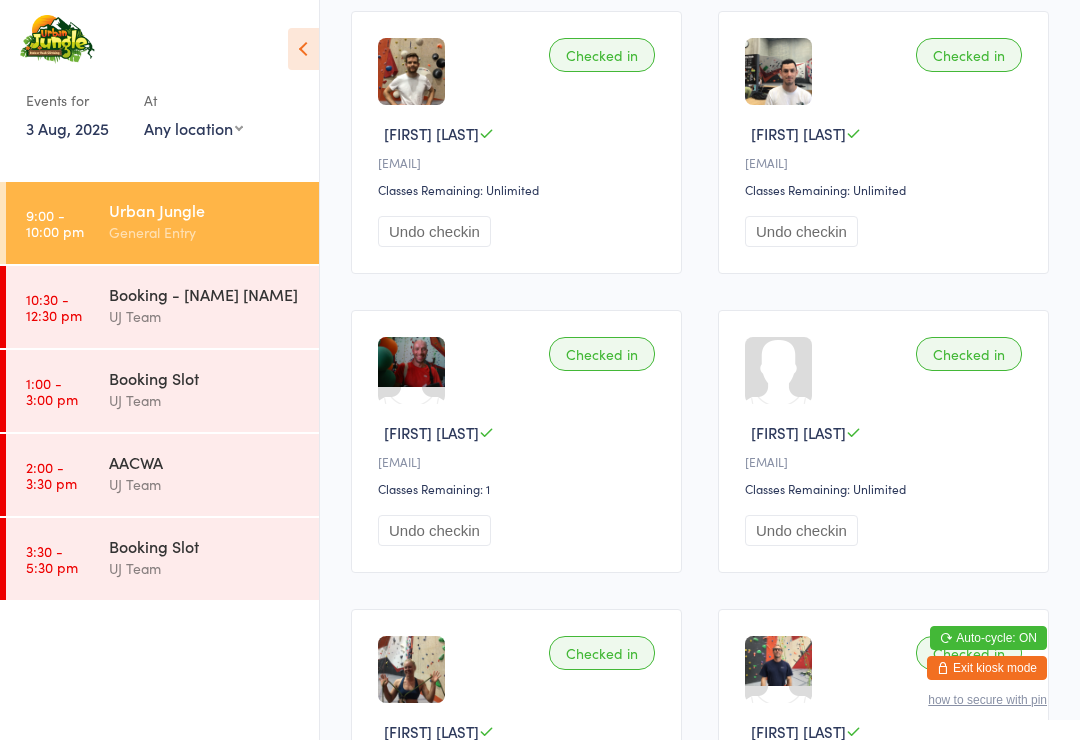 scroll, scrollTop: 0, scrollLeft: 0, axis: both 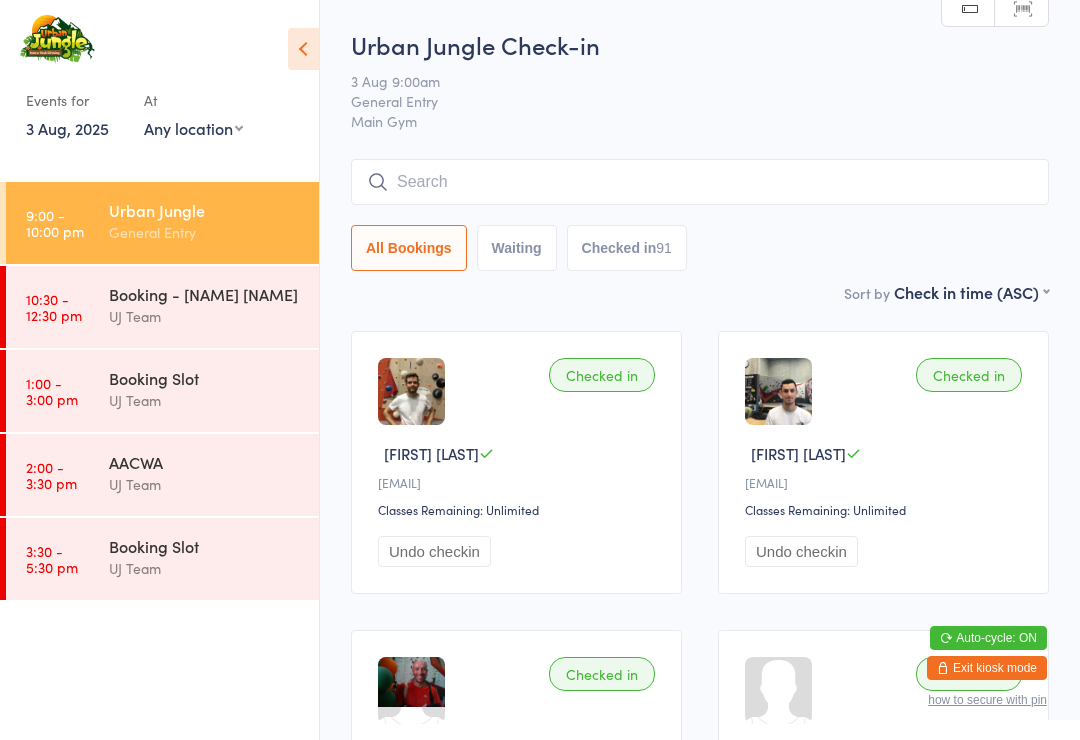 click at bounding box center (700, 182) 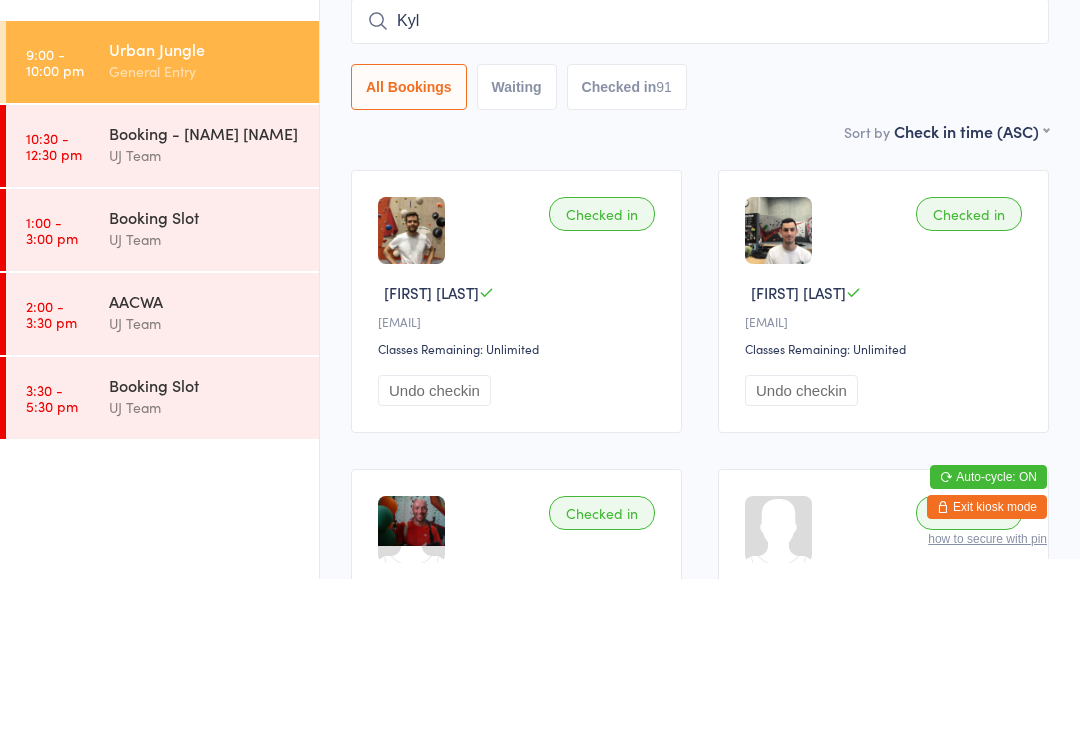 type on "Kyle" 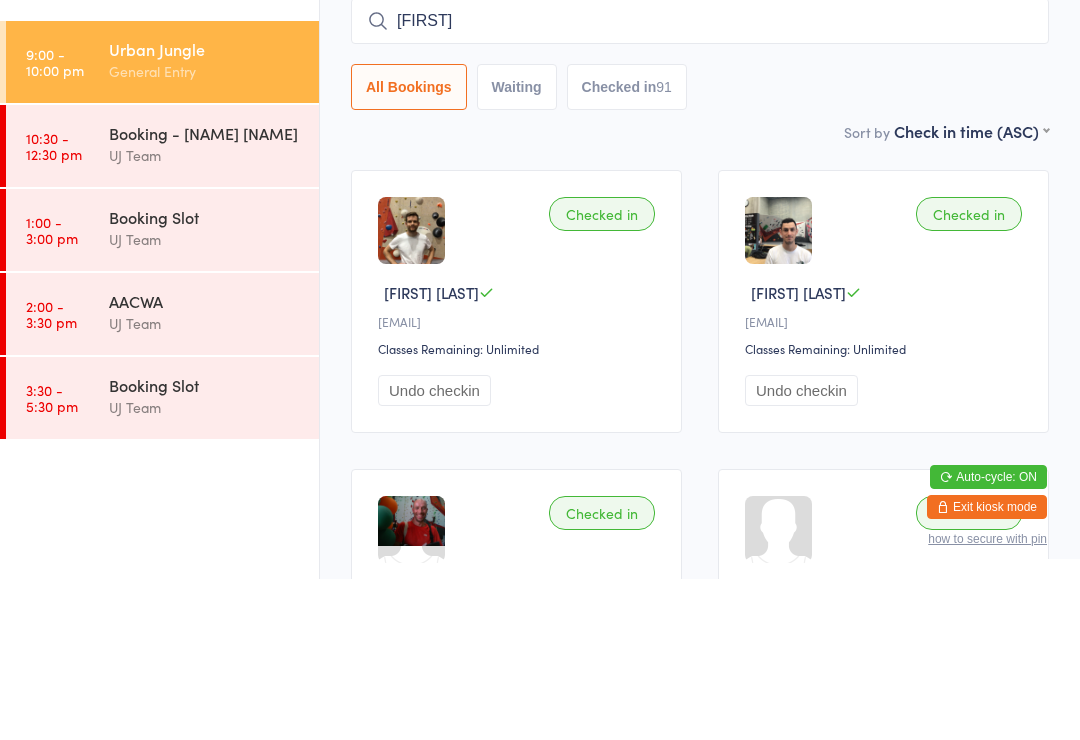 type 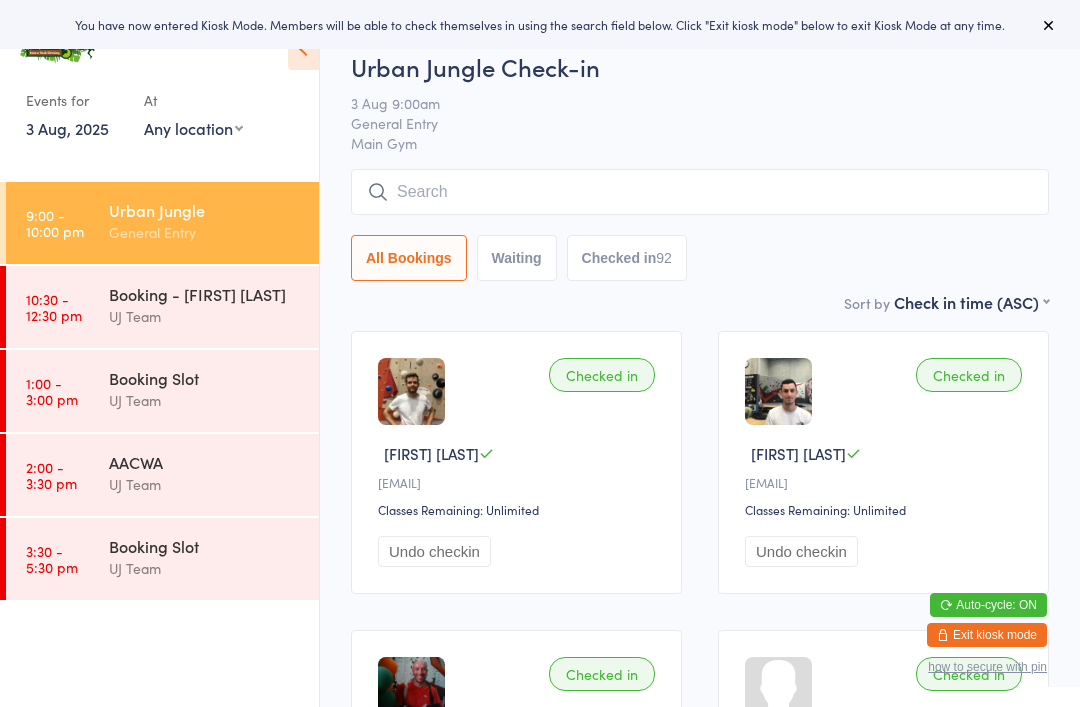 scroll, scrollTop: 0, scrollLeft: 0, axis: both 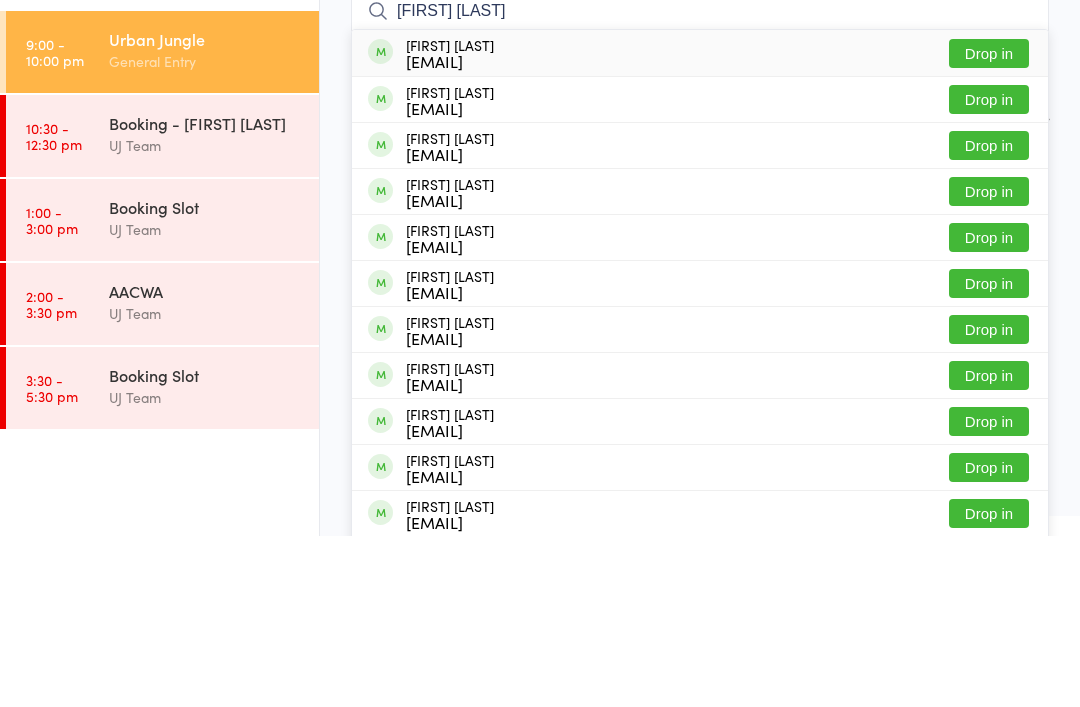 type on "Adam tr" 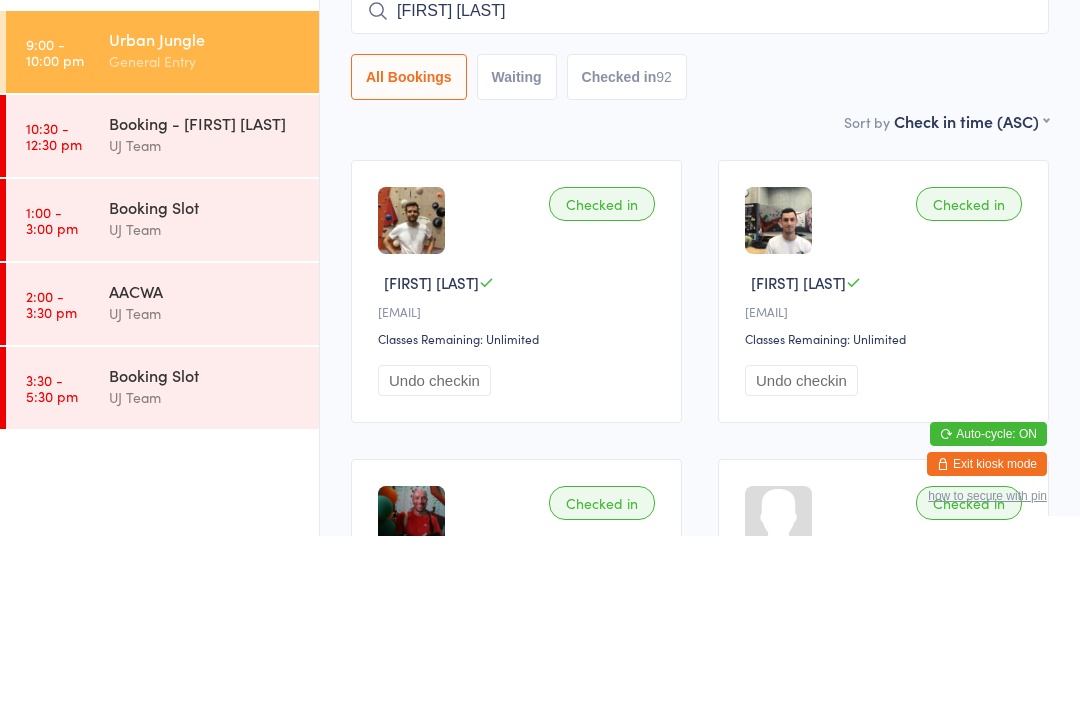 type 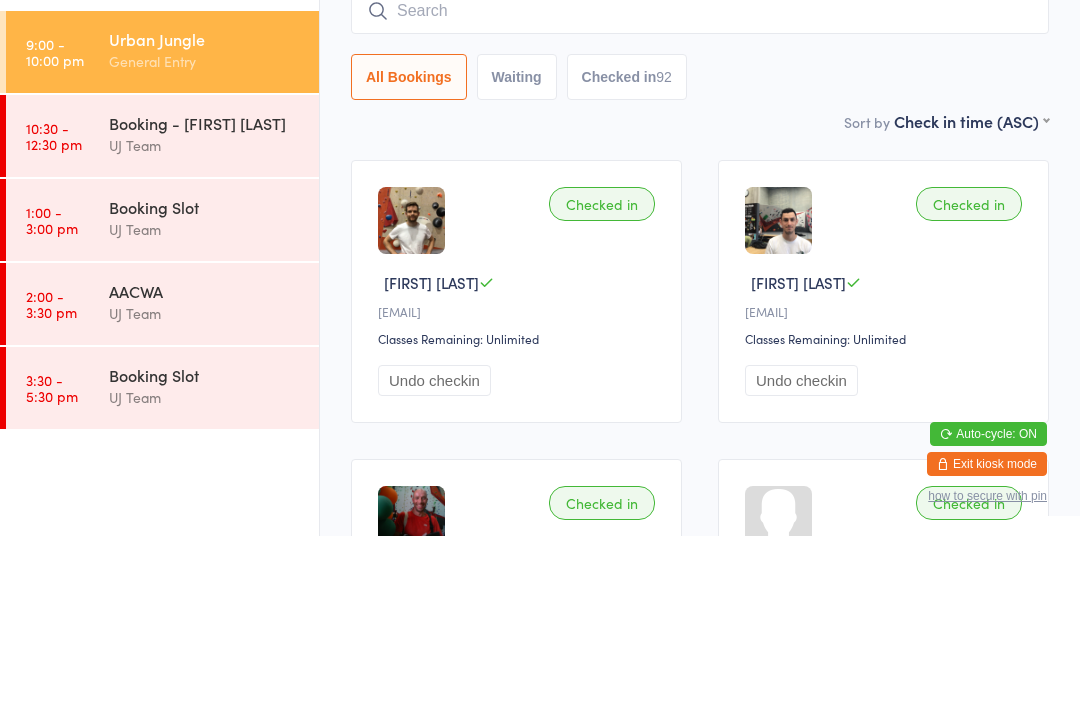 scroll, scrollTop: 171, scrollLeft: 0, axis: vertical 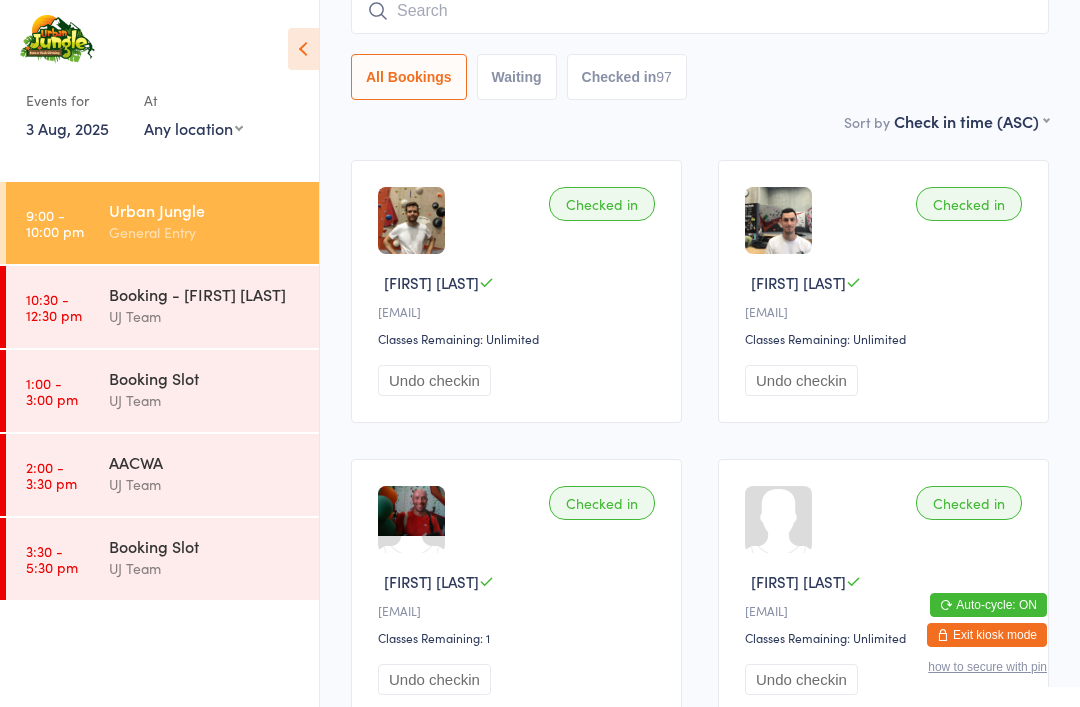 click on "General Entry" at bounding box center (205, 232) 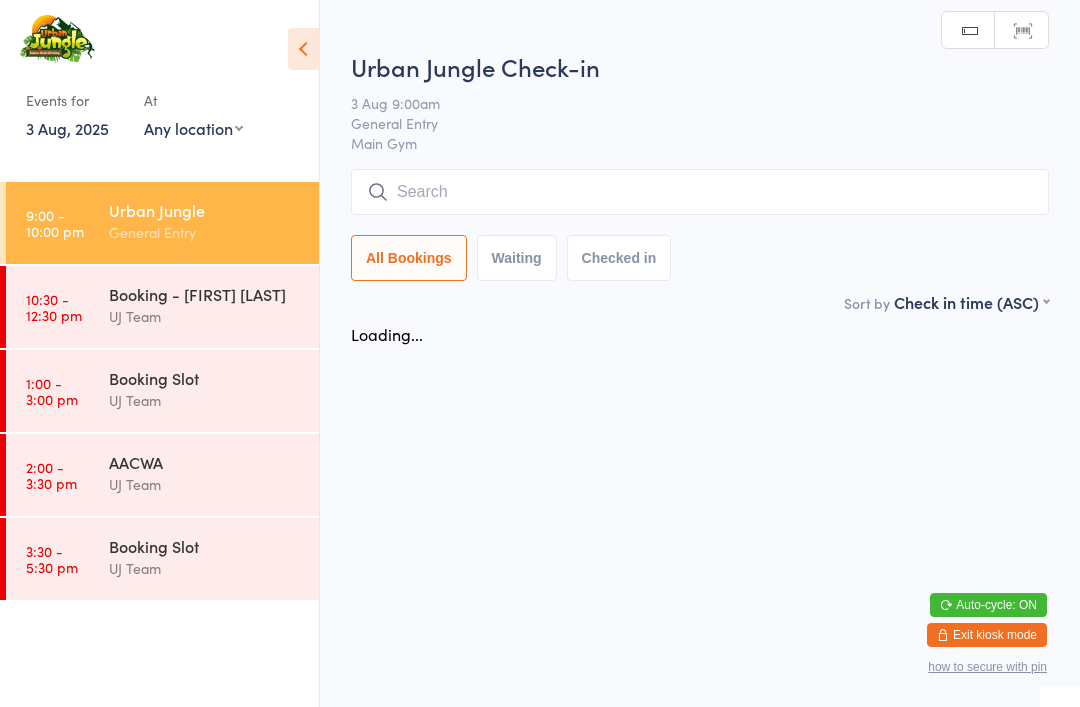 scroll, scrollTop: 0, scrollLeft: 0, axis: both 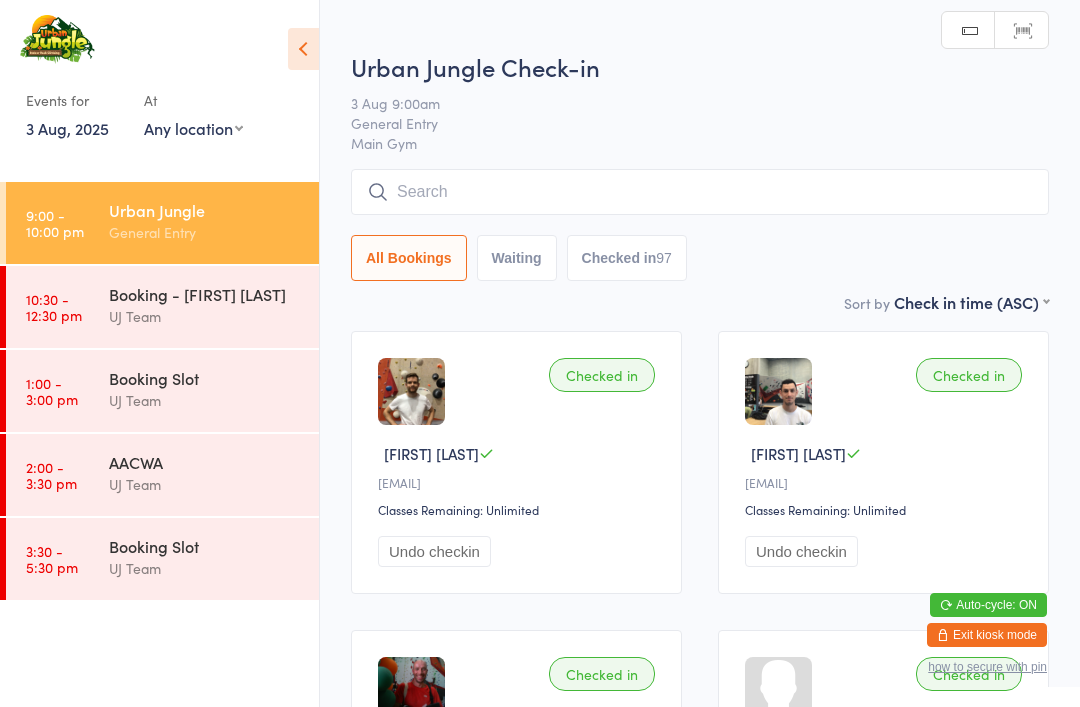 click at bounding box center [700, 192] 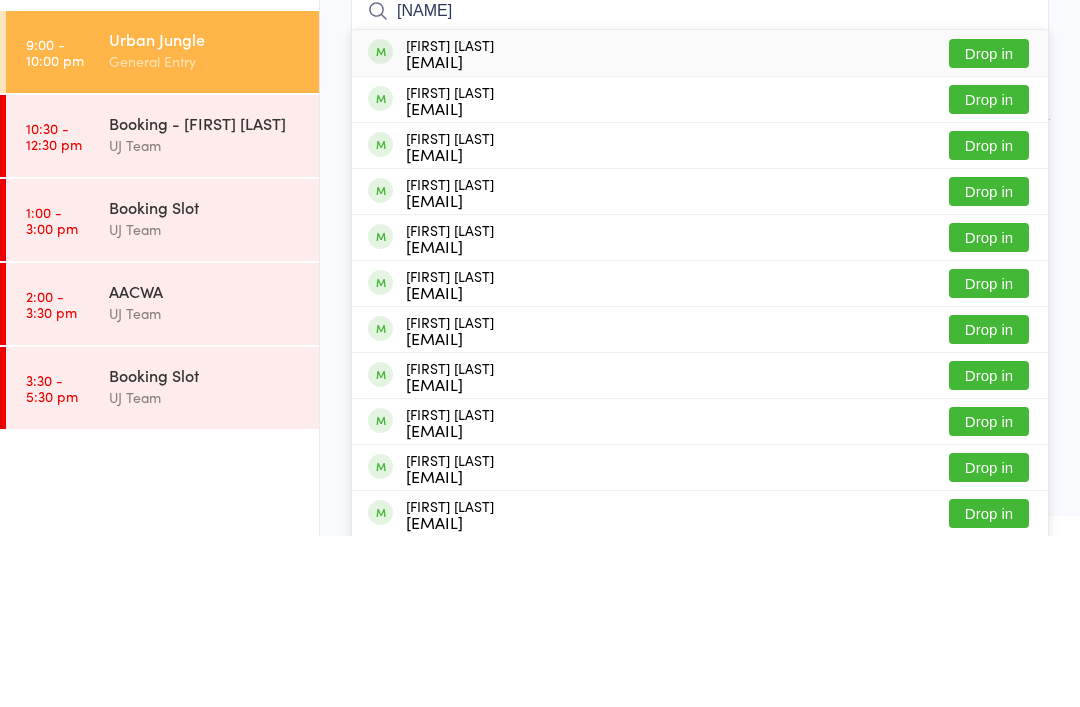 type on "Jiancheng" 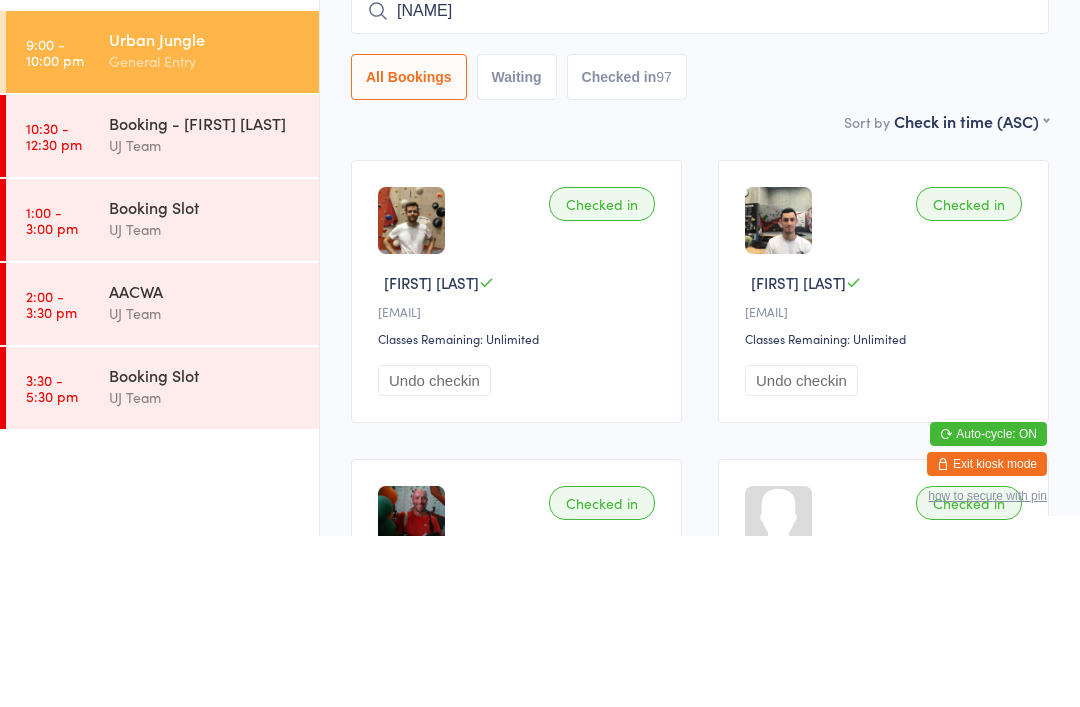 type 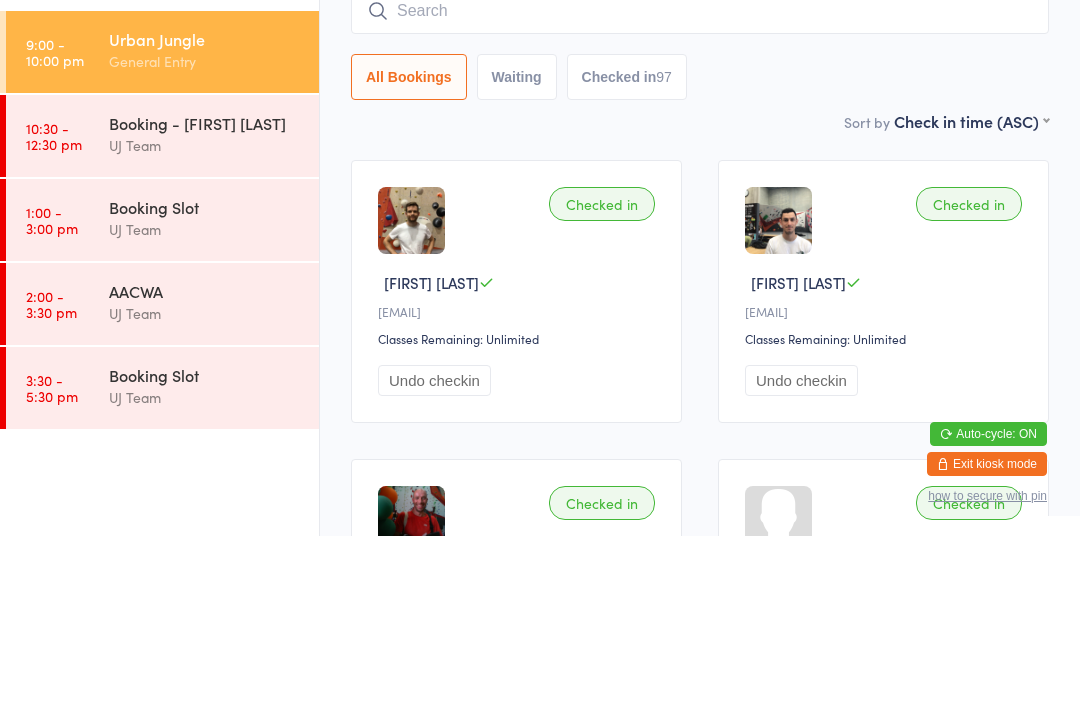 scroll, scrollTop: 171, scrollLeft: 0, axis: vertical 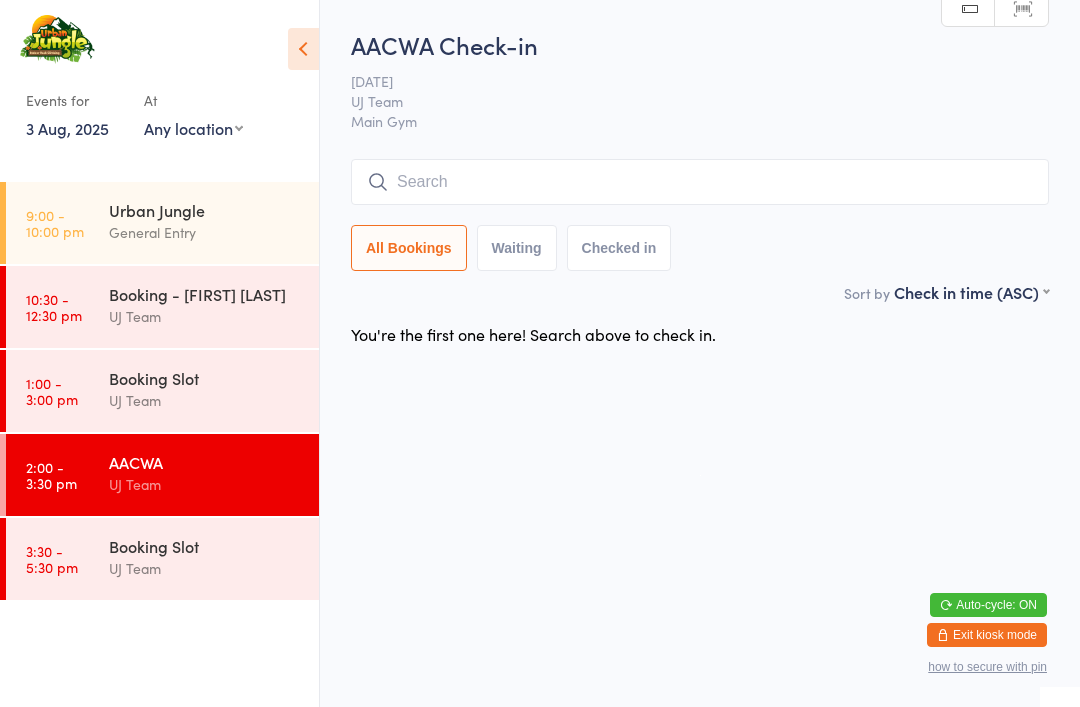 click on "Urban Jungle" at bounding box center (205, 210) 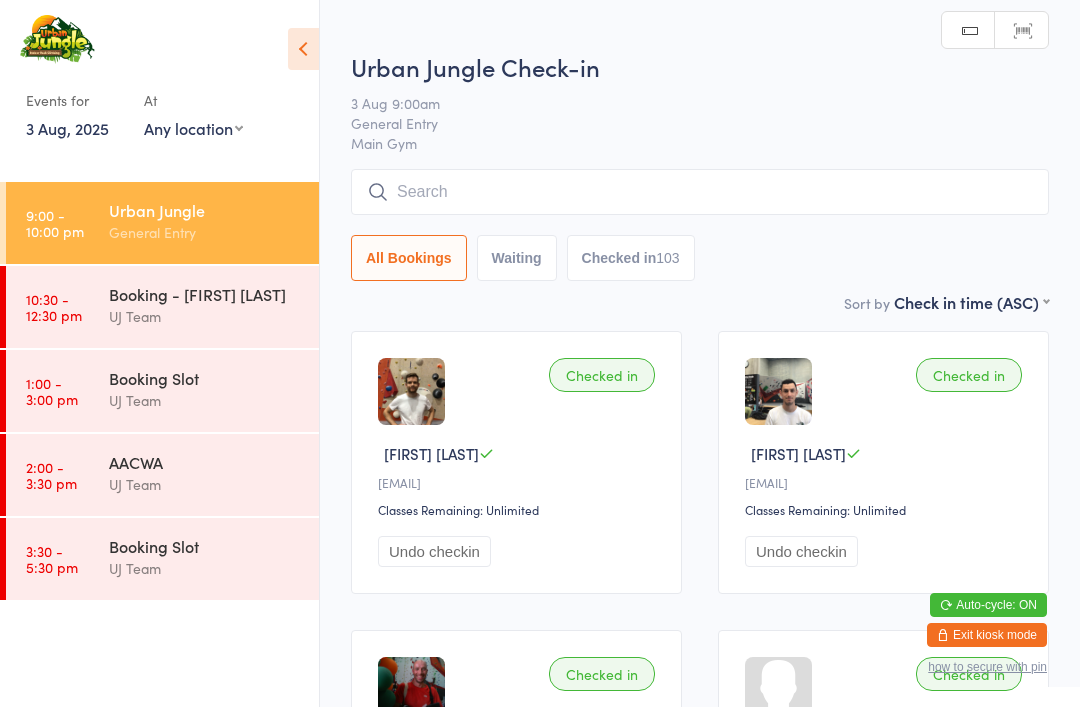 click at bounding box center [700, 192] 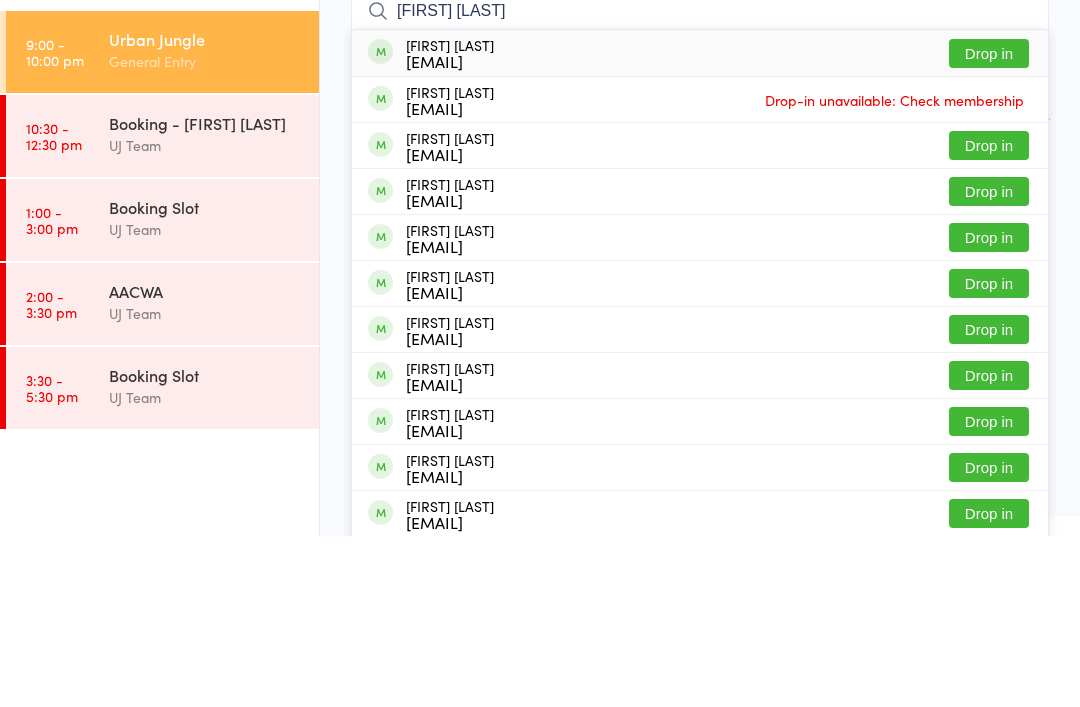 type on "Michael watt" 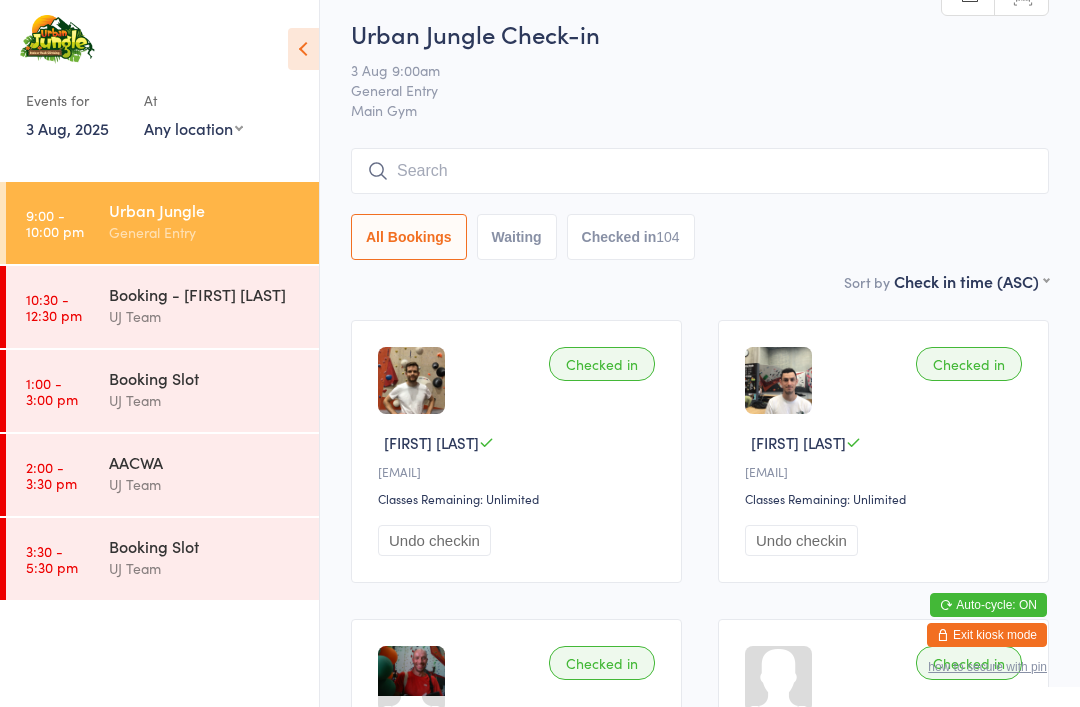 scroll, scrollTop: 0, scrollLeft: 0, axis: both 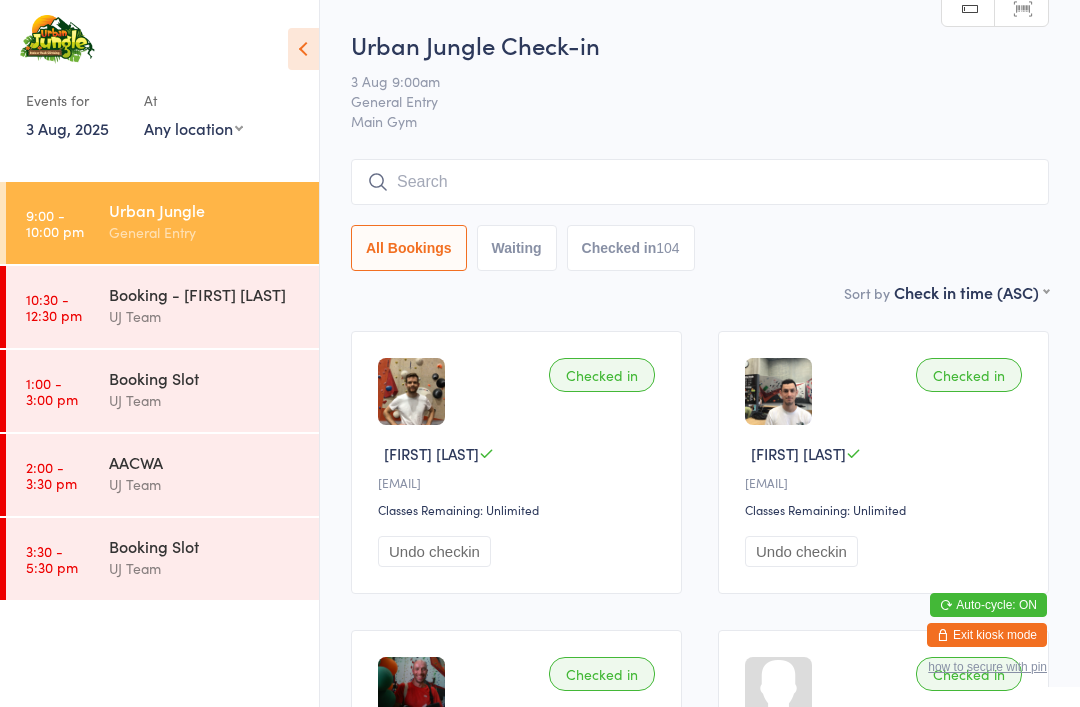 click on "Urban Jungle Check-in 3 Aug 9:00am  General Entry  Main Gym  Manual search Scanner input All Bookings Waiting  Checked in  104" at bounding box center (700, 154) 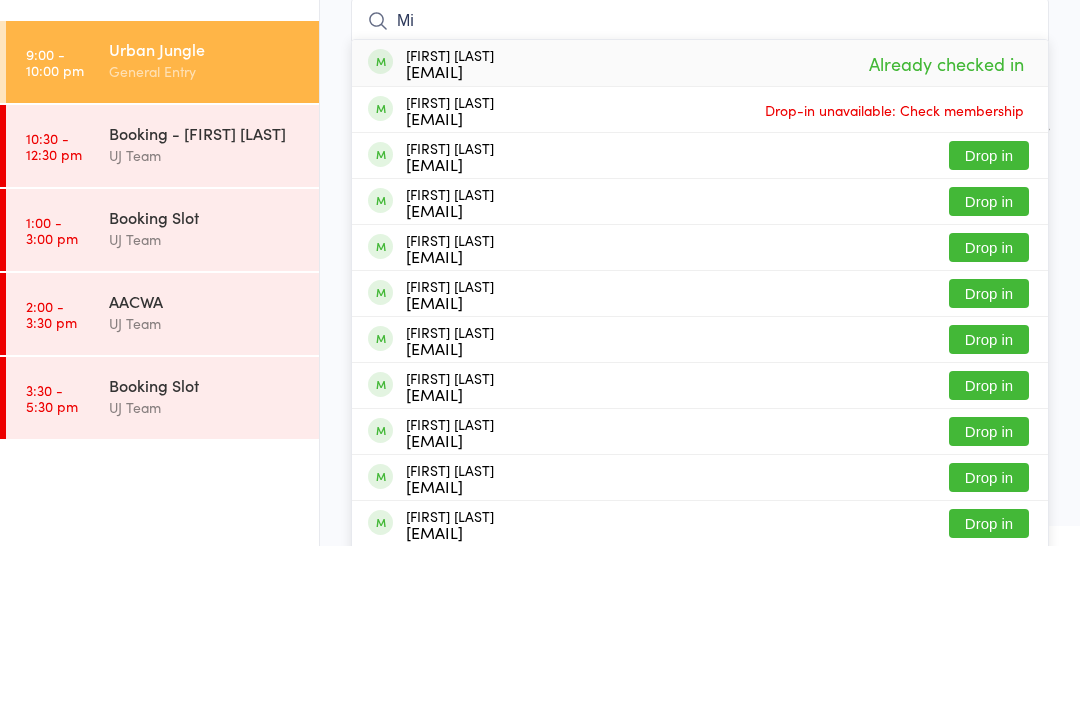 type on "M" 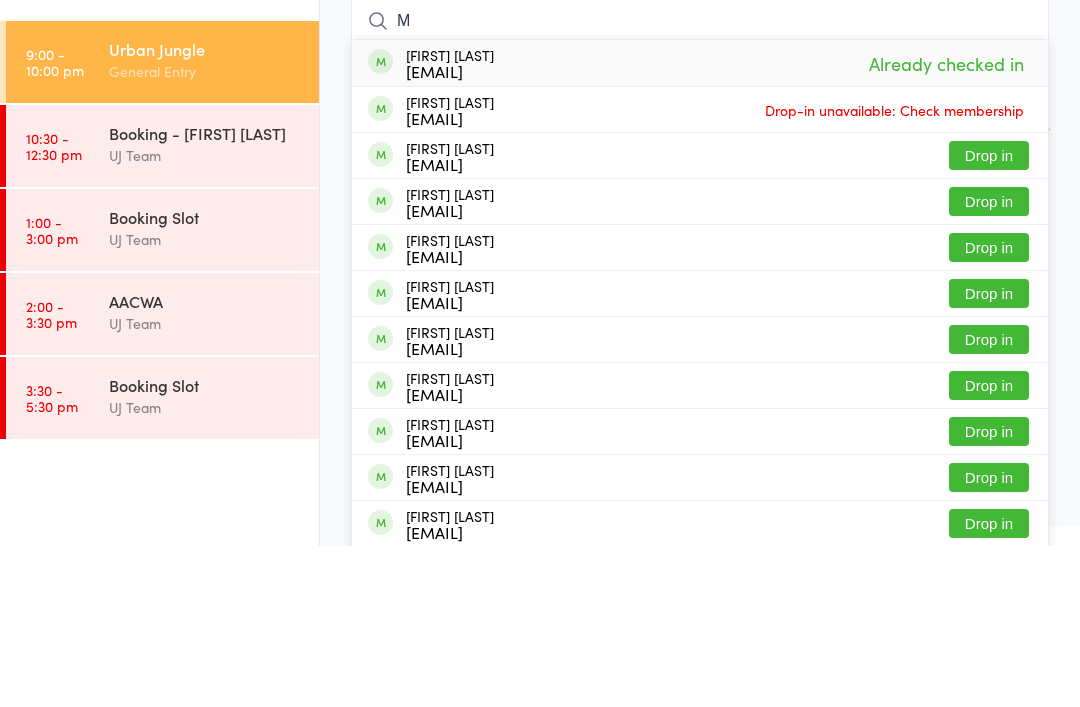 type 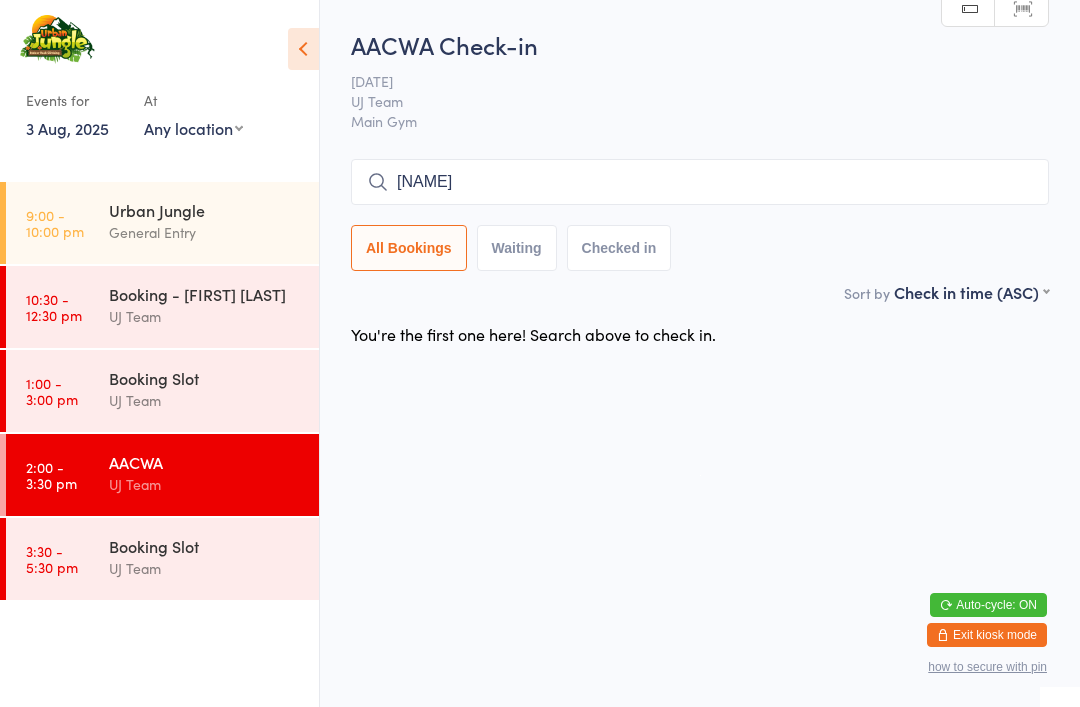 type on "Prasanna" 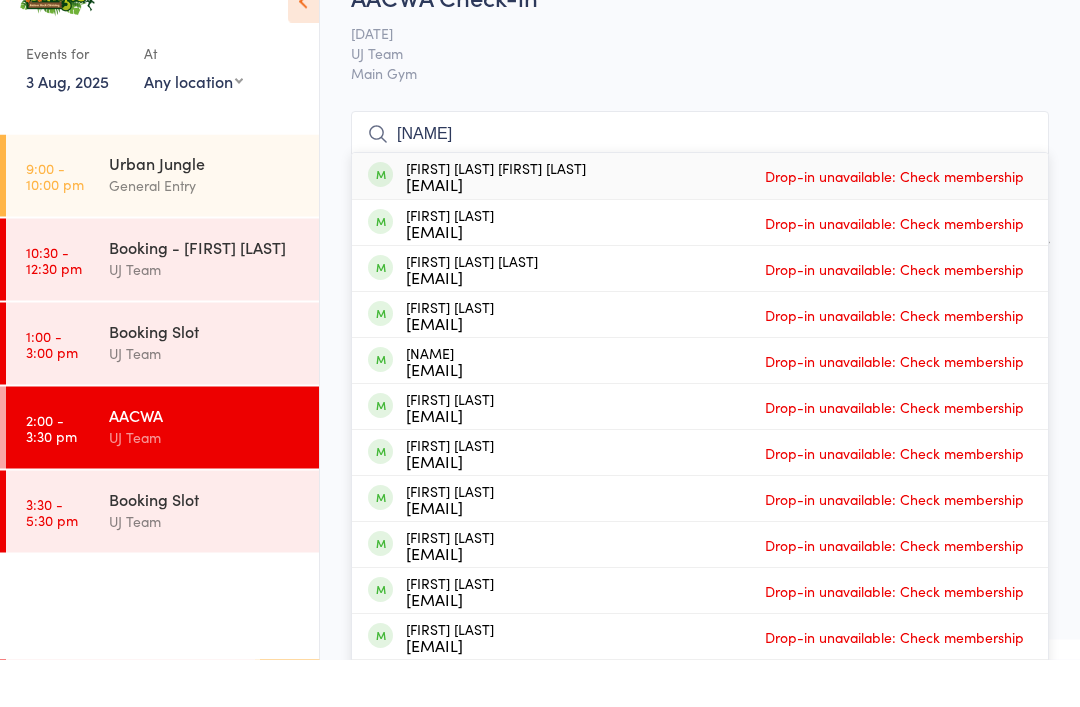 click on "Urban Jungle" at bounding box center [205, 210] 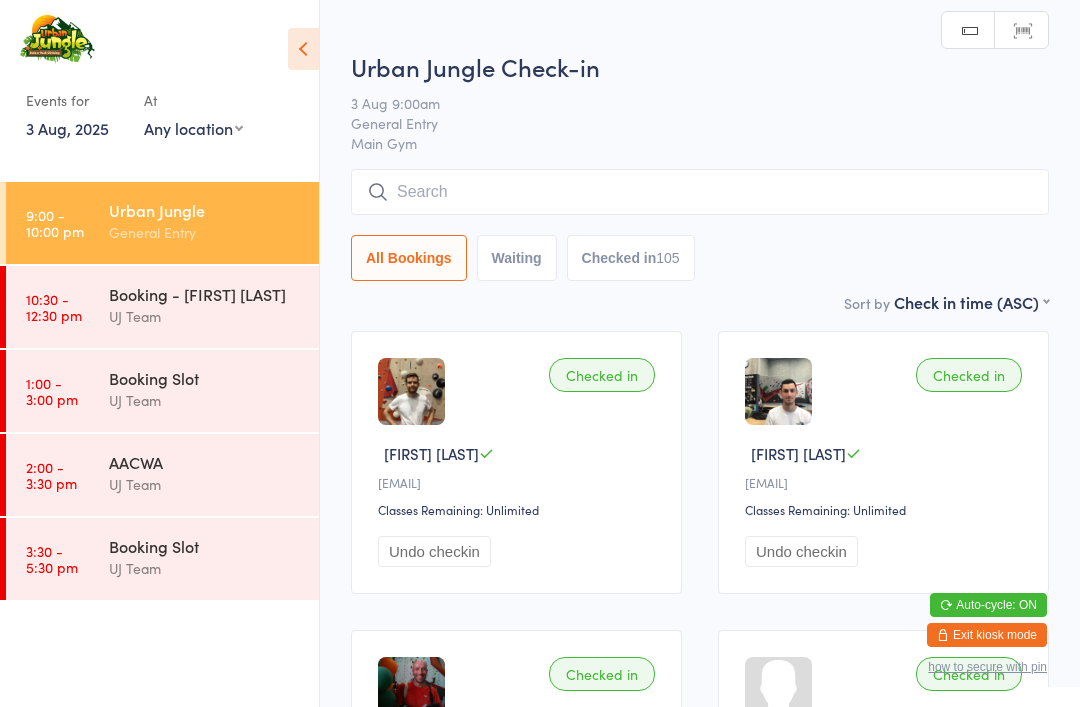 click at bounding box center [700, 192] 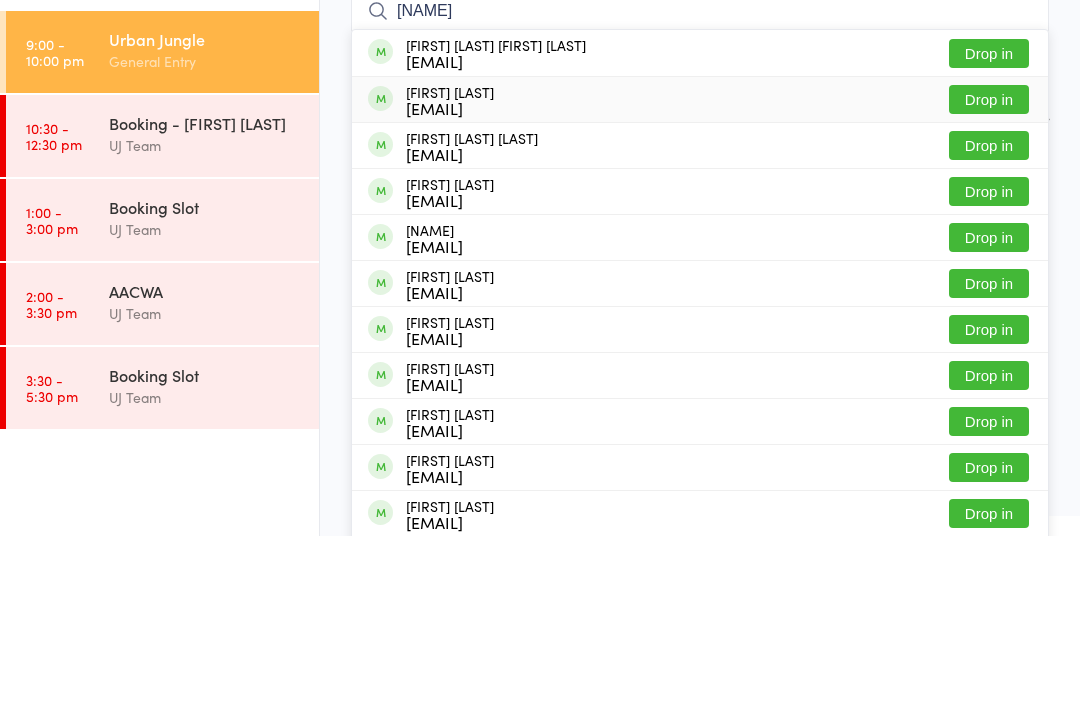 type on "Prasanna" 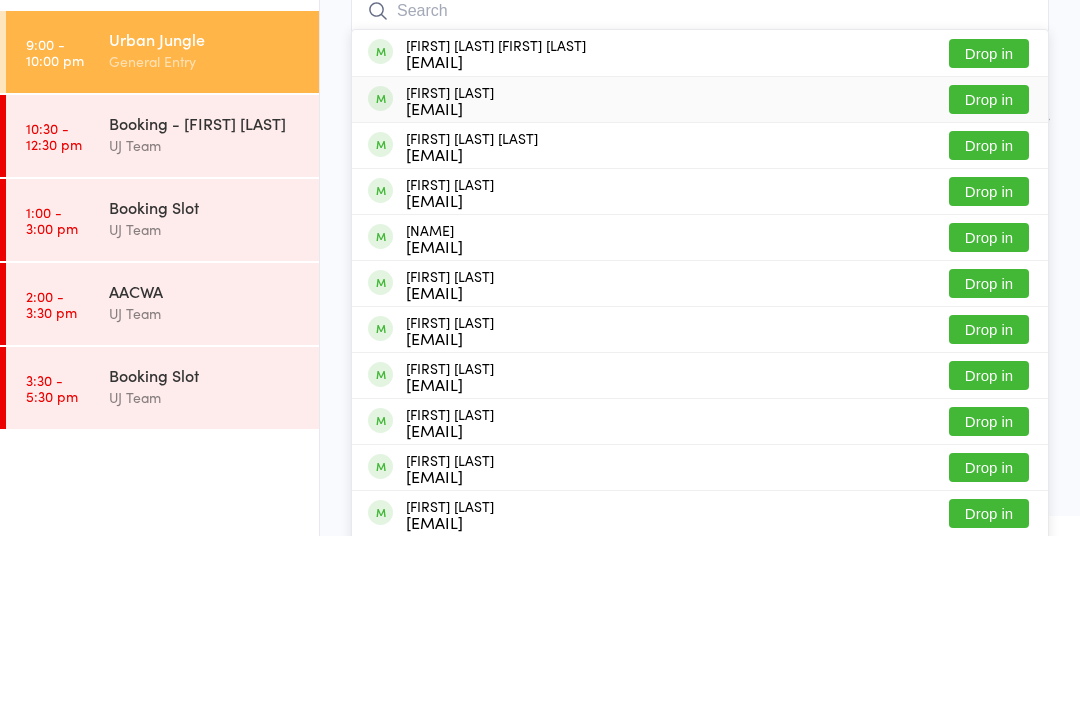 scroll, scrollTop: 171, scrollLeft: 0, axis: vertical 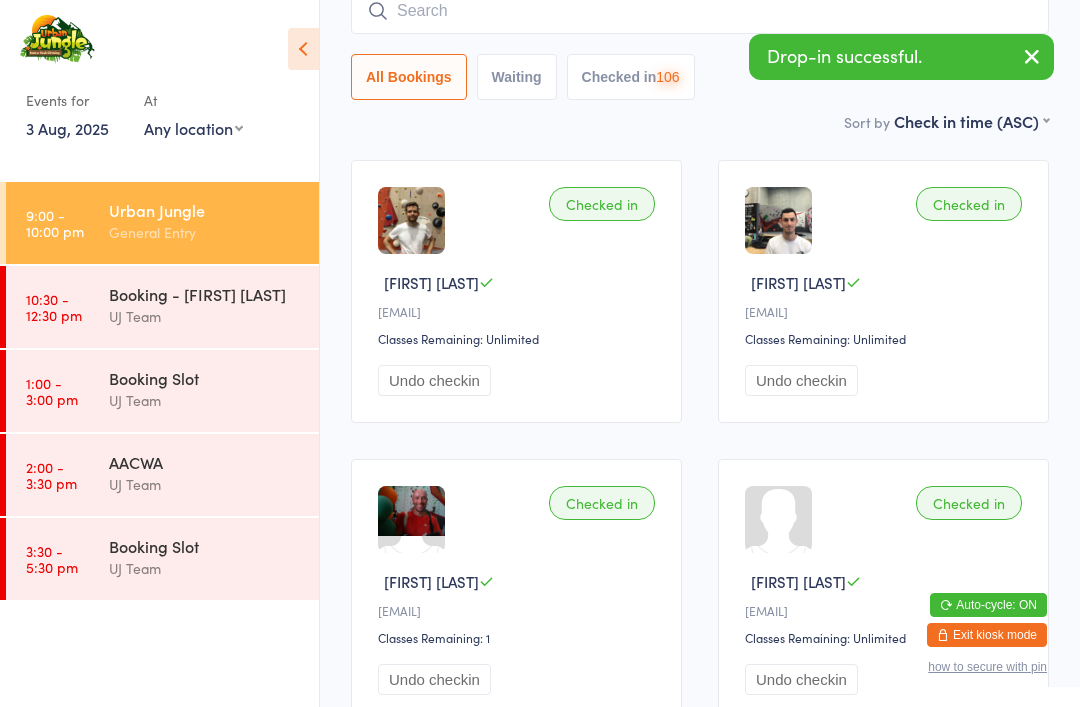 click at bounding box center (700, 11) 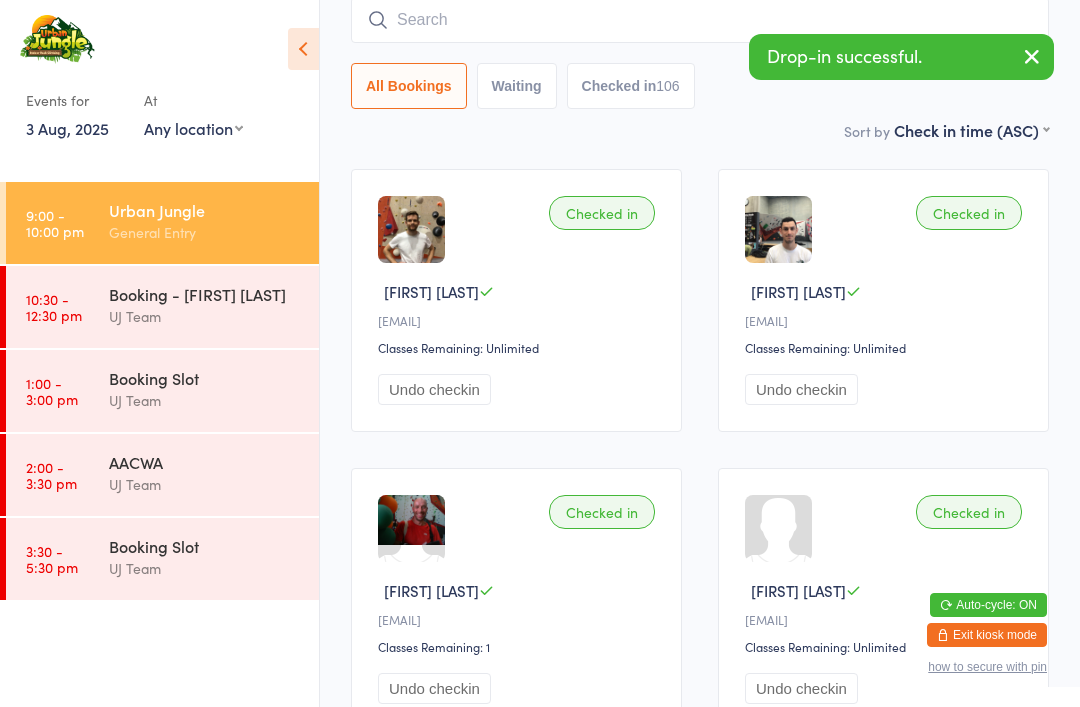 scroll, scrollTop: 161, scrollLeft: 0, axis: vertical 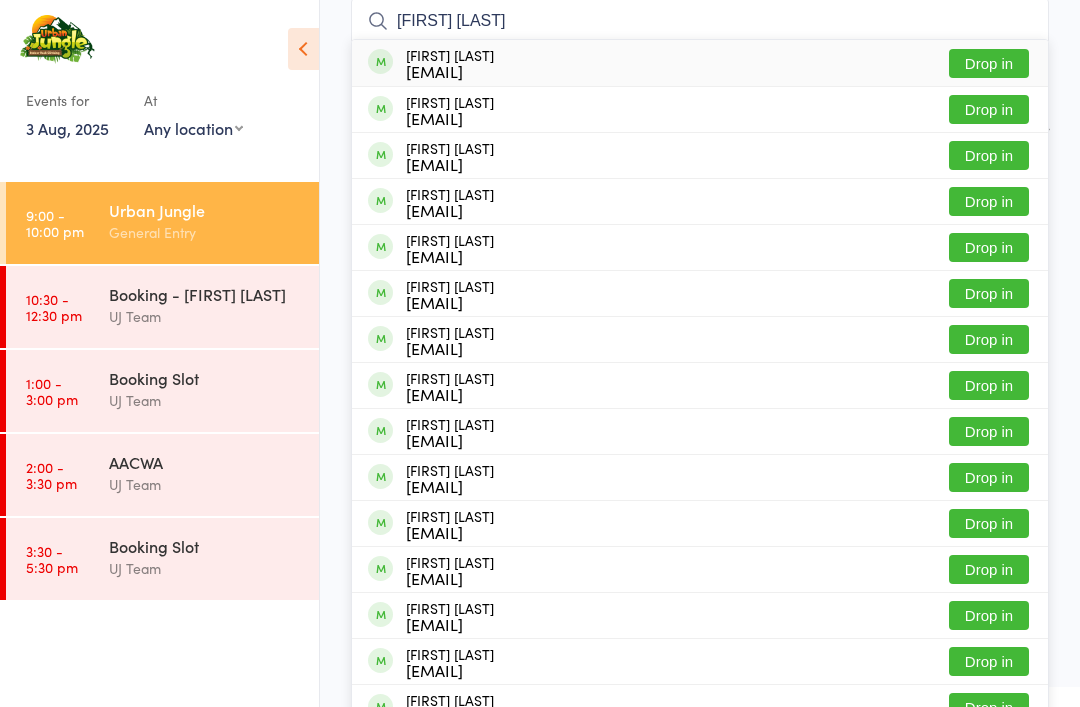 type on "May chea" 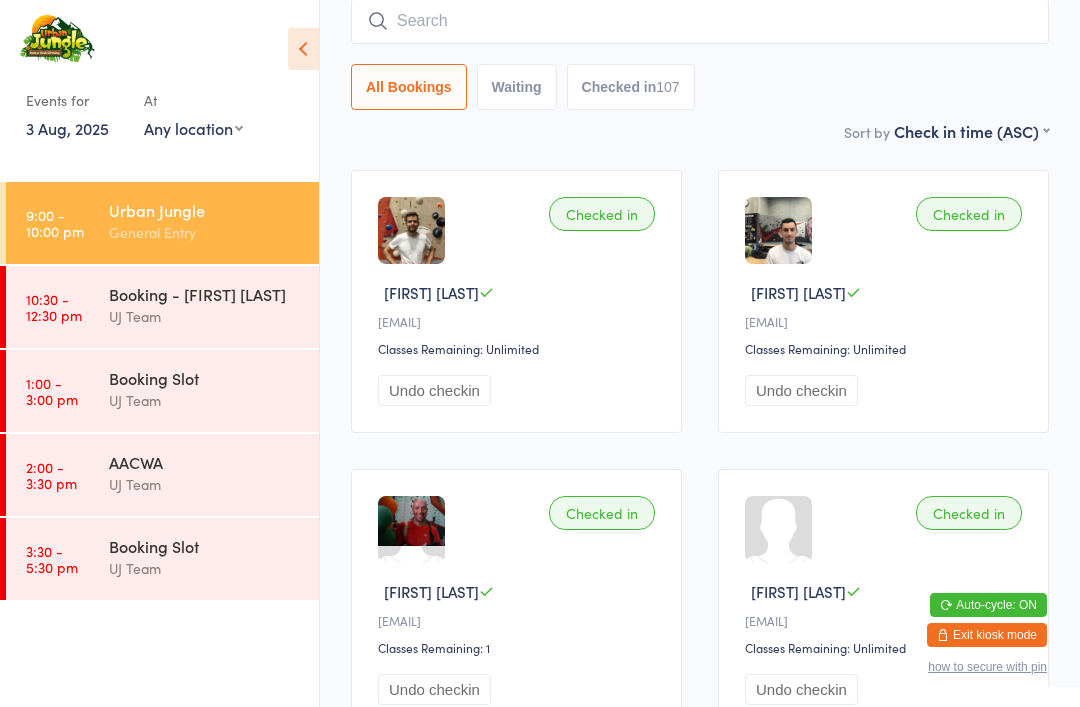 click at bounding box center [700, 21] 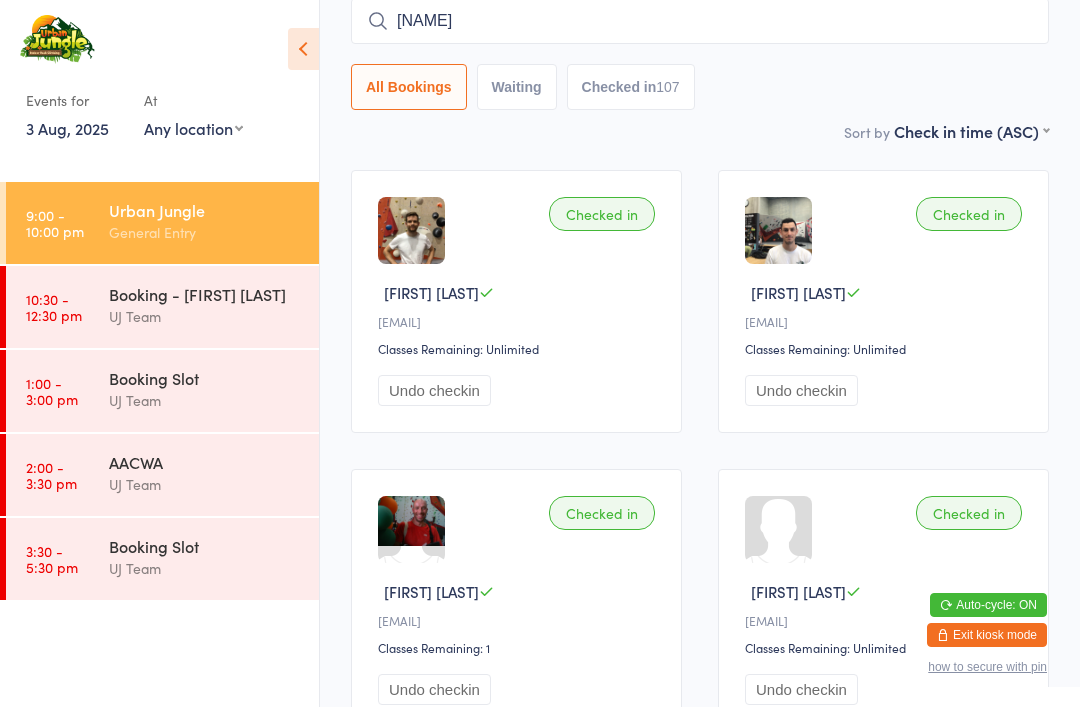 type on "Quah" 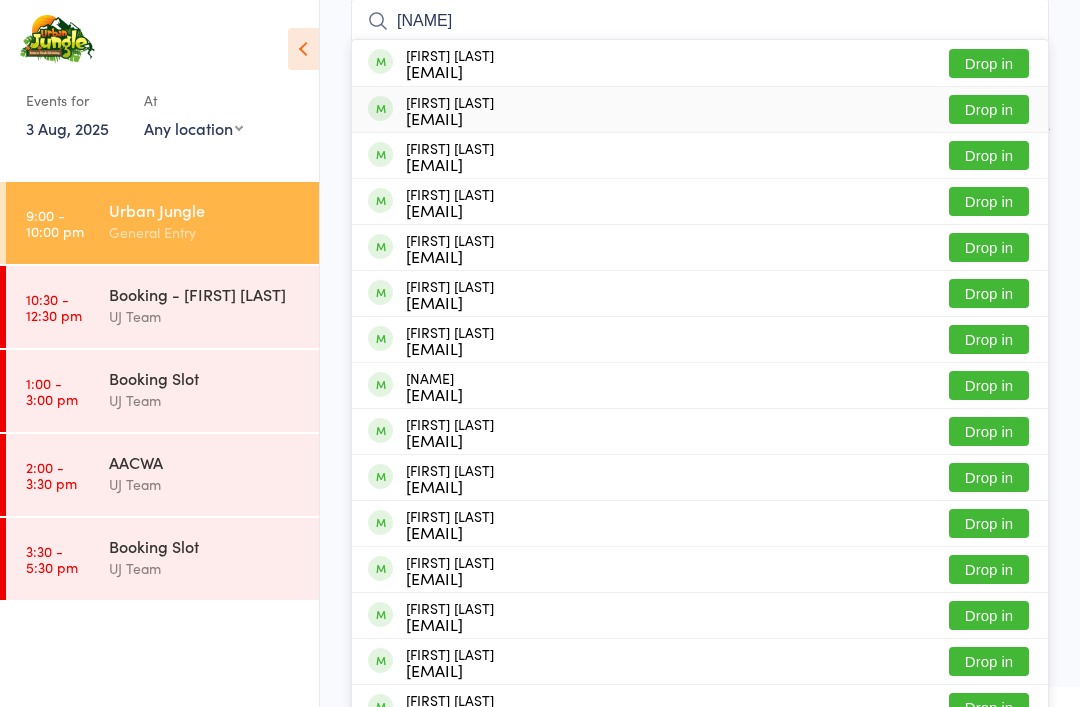 click on "[EMAIL]" at bounding box center (450, 118) 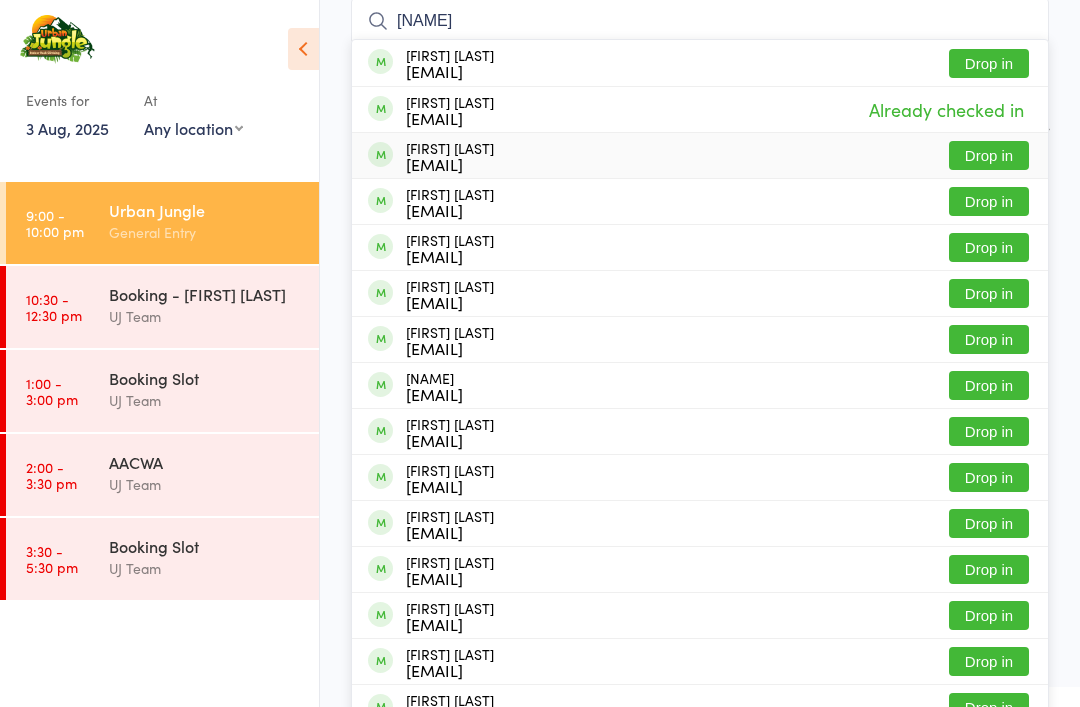 type on "Quah" 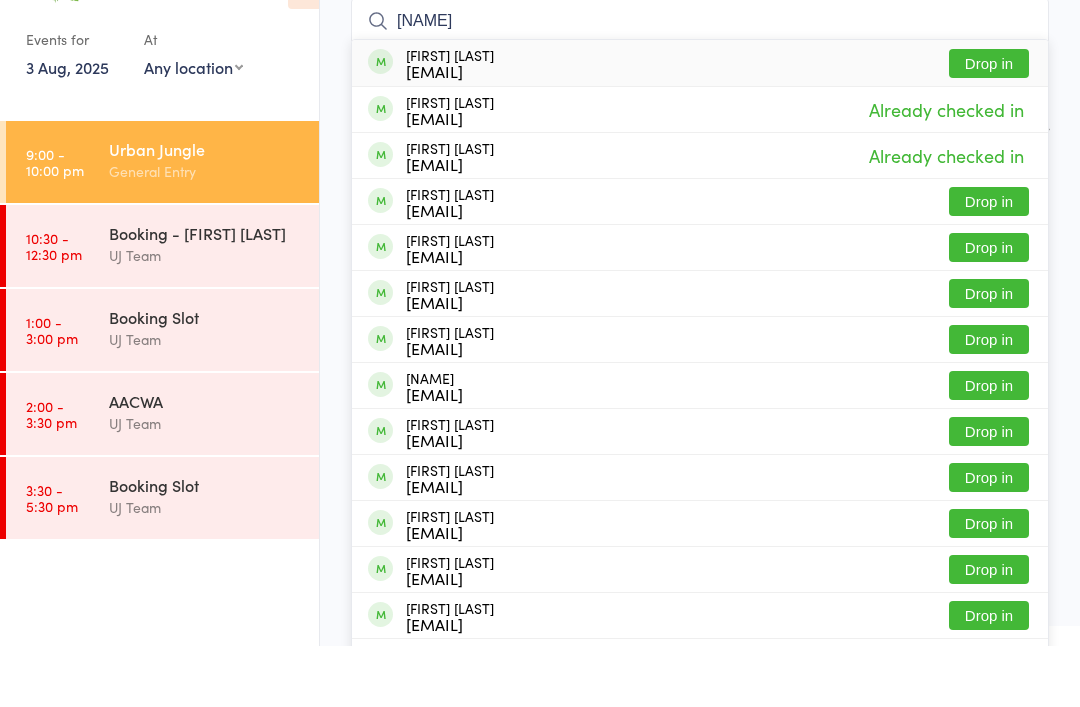 scroll, scrollTop: 98, scrollLeft: 0, axis: vertical 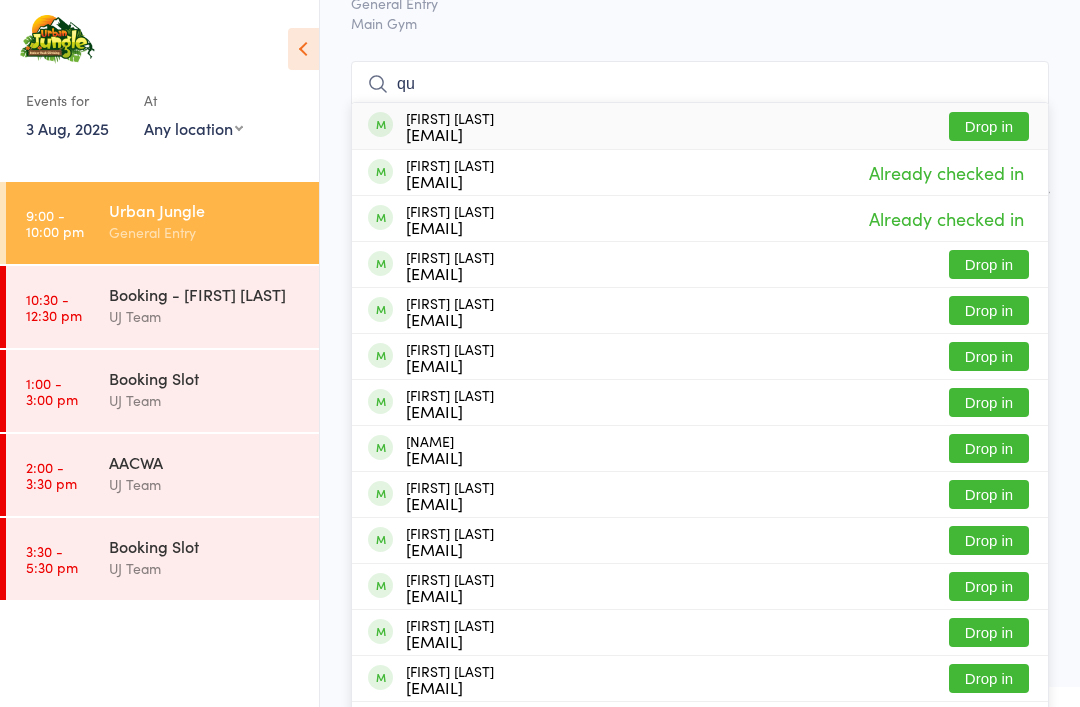 type on "q" 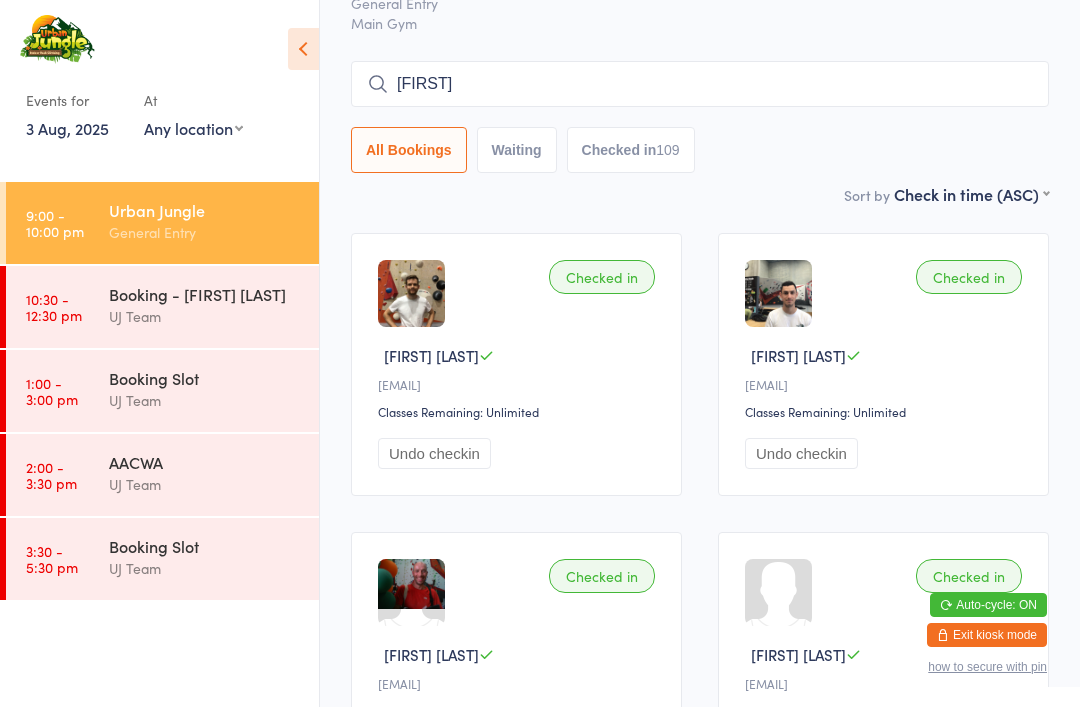 type on "emily" 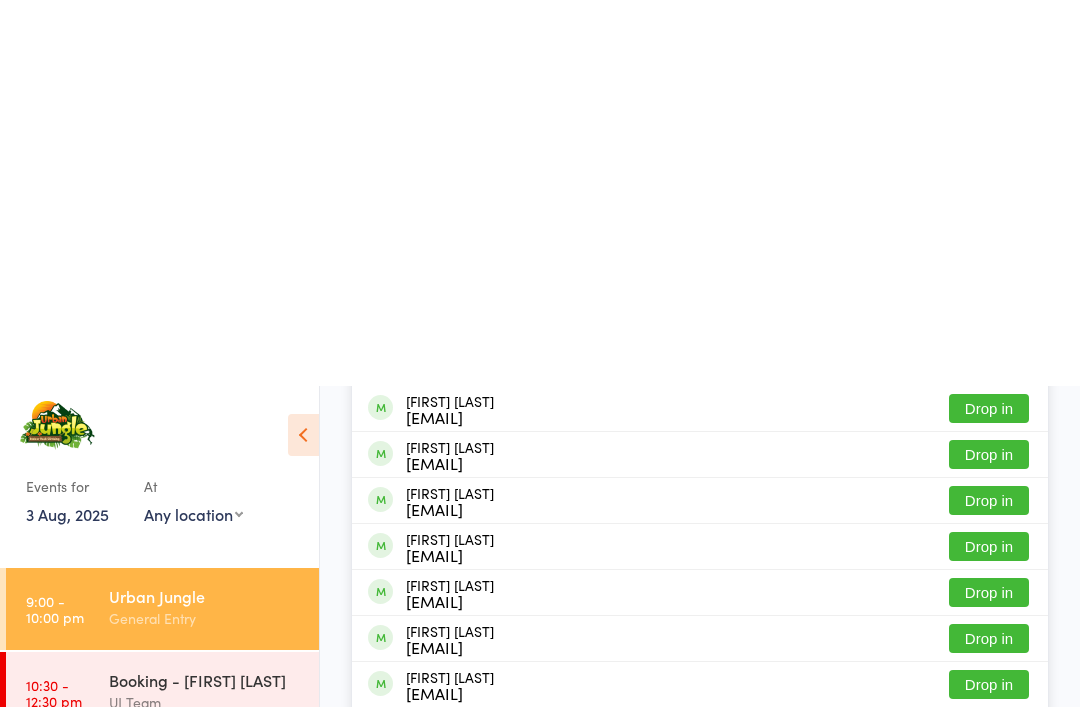scroll, scrollTop: 0, scrollLeft: 0, axis: both 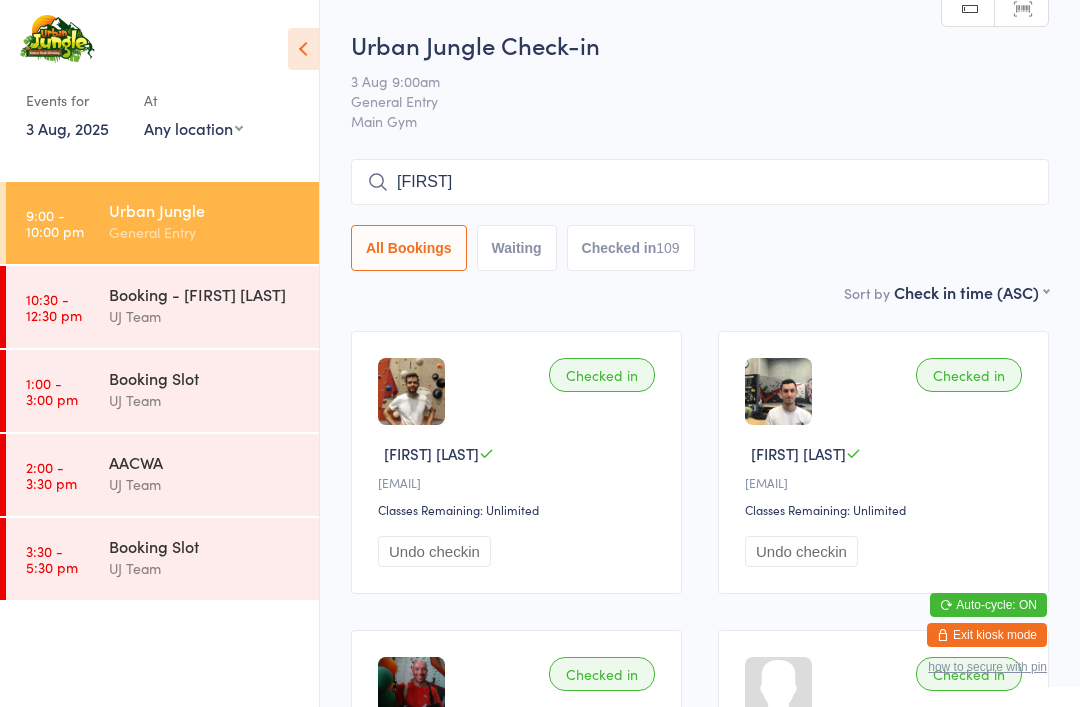 click on "emily" at bounding box center (700, 182) 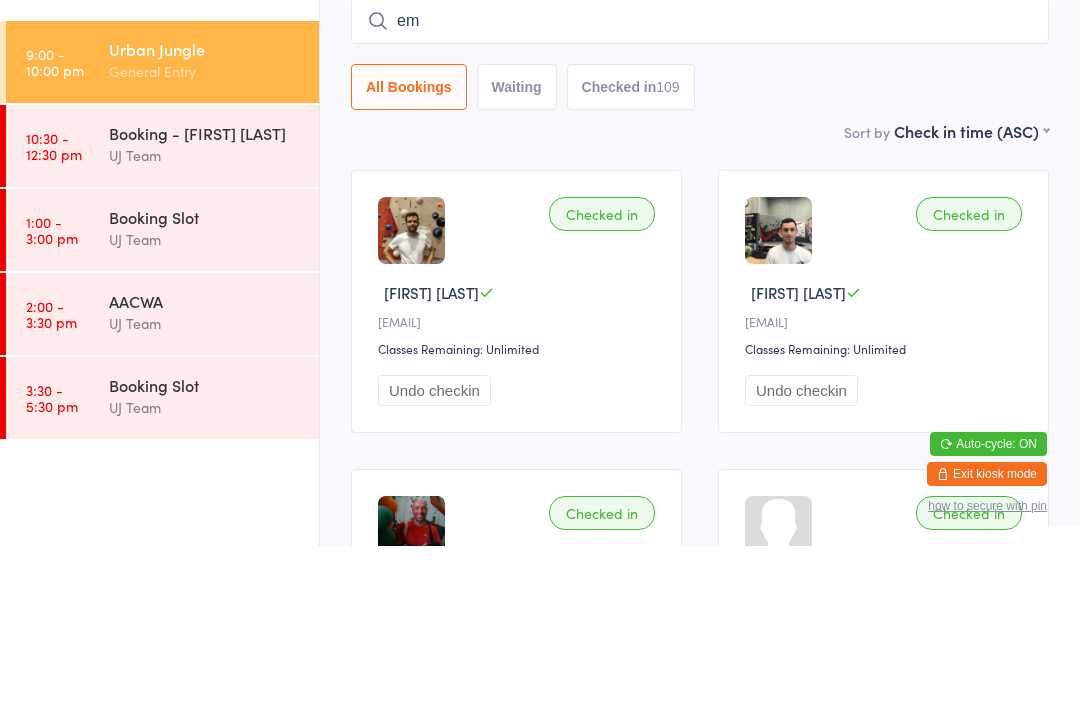 type on "e" 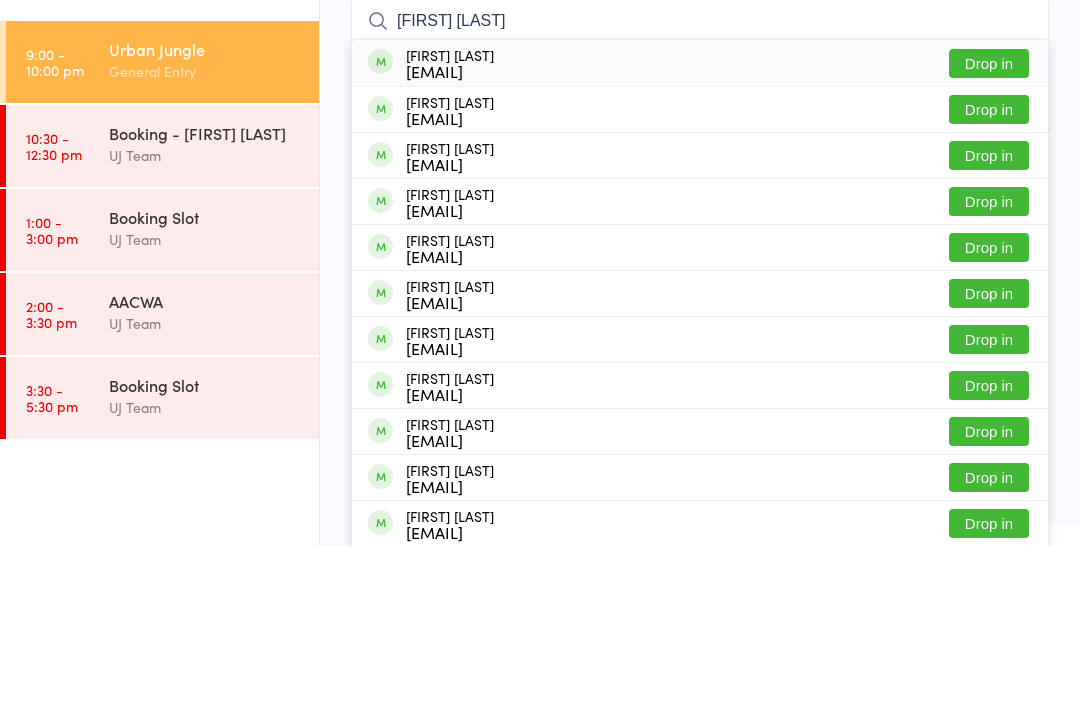 type on "Luke chiam" 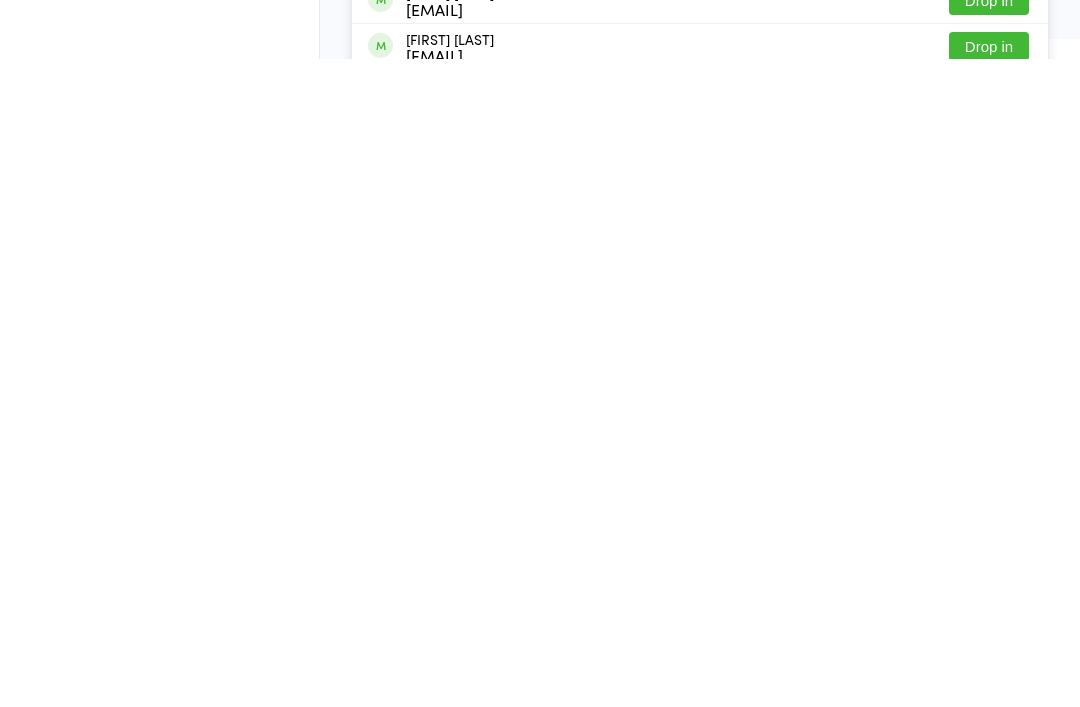 scroll, scrollTop: 0, scrollLeft: 0, axis: both 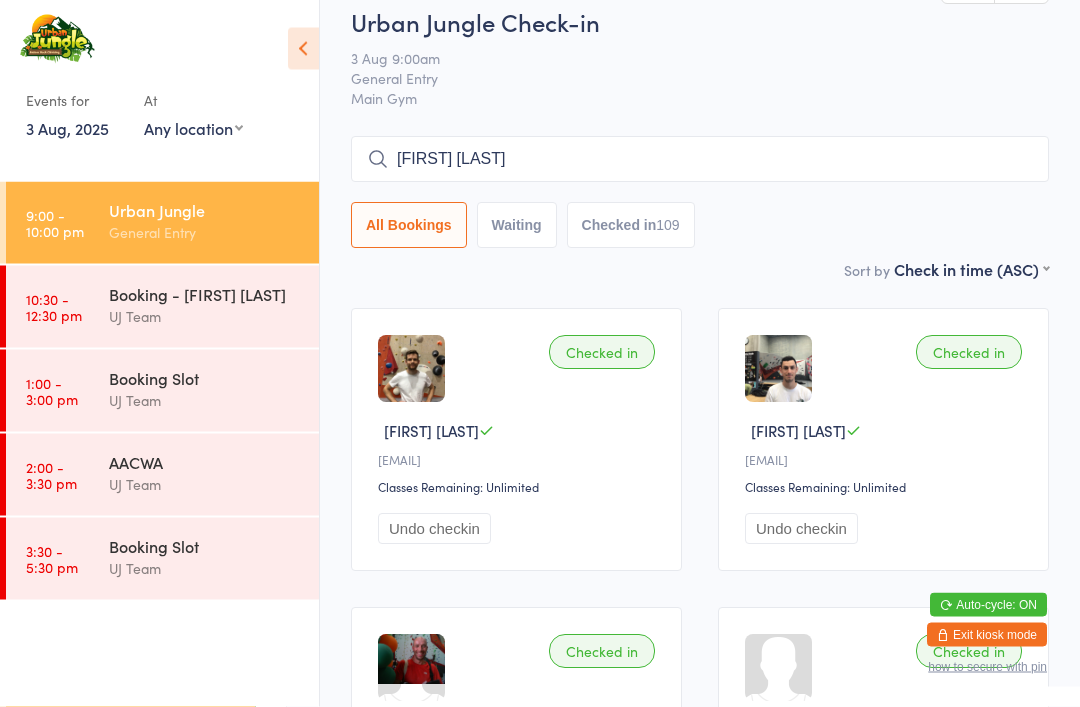 click on "Luke chiam" at bounding box center [700, 160] 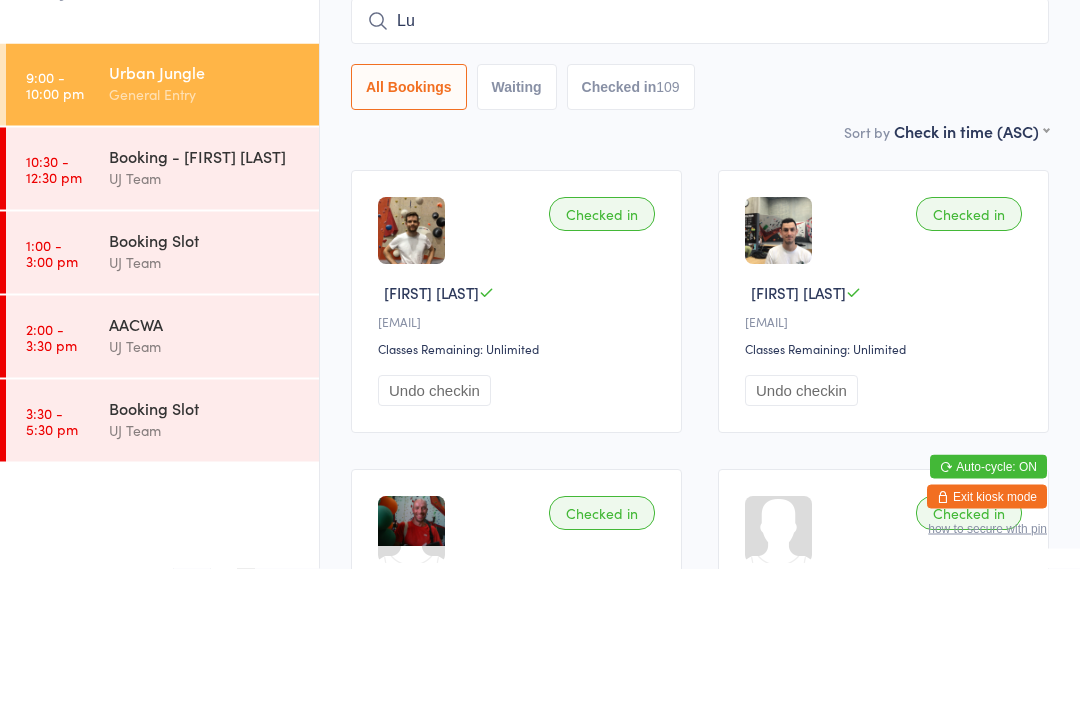 type on "L" 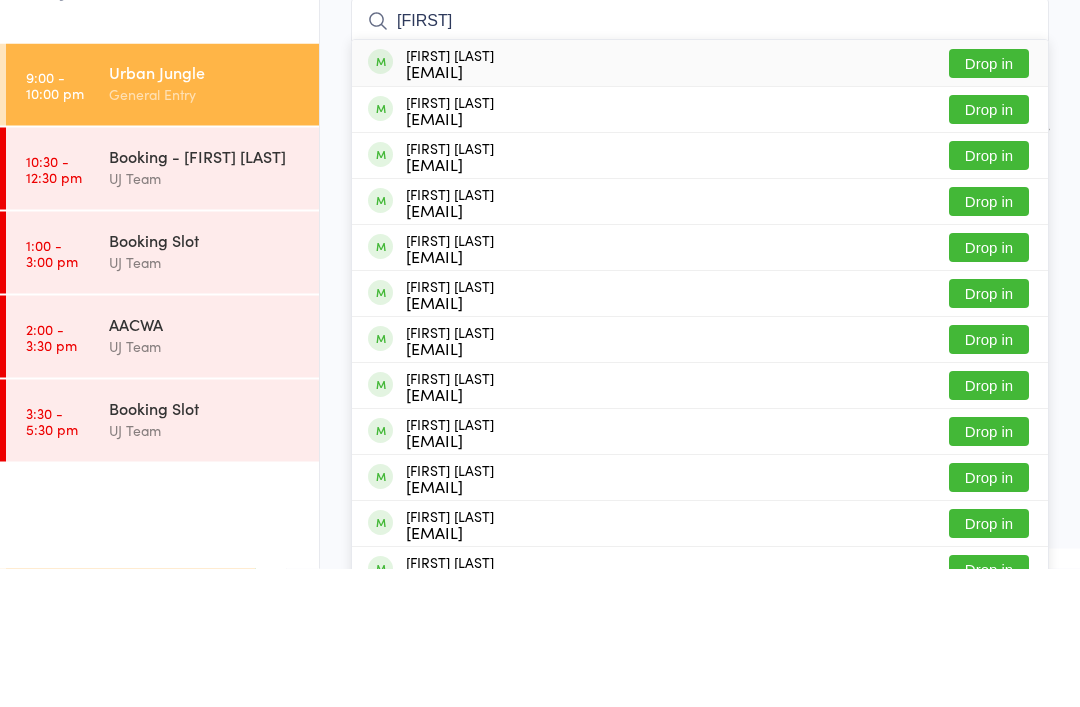 type on "Pavla" 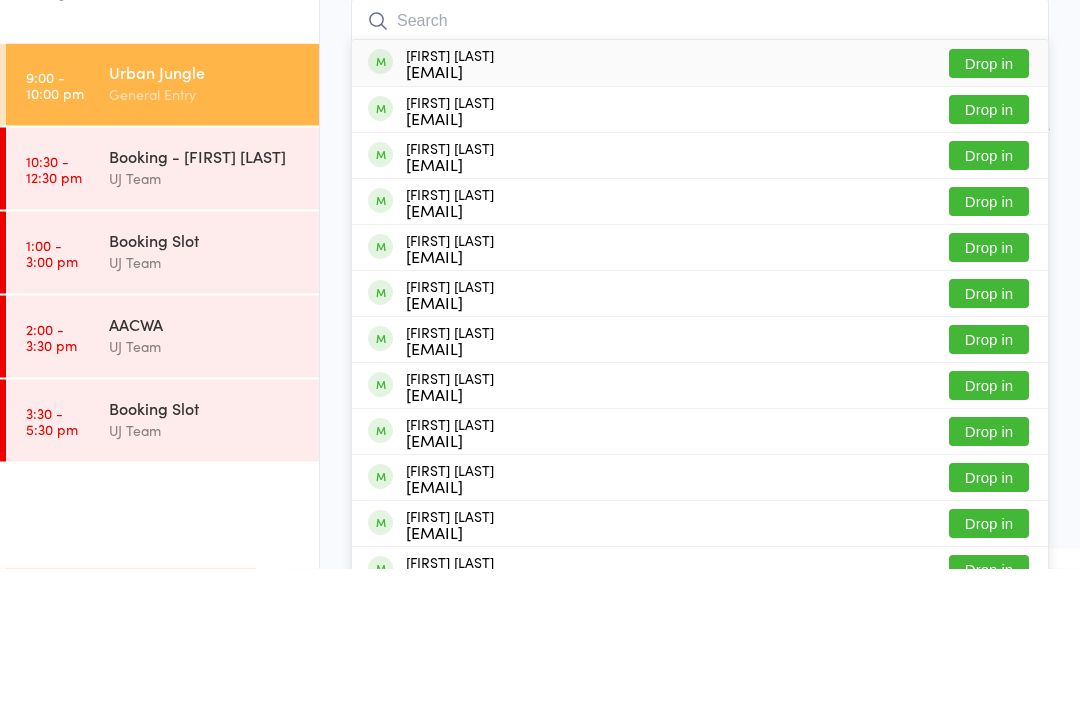scroll, scrollTop: 161, scrollLeft: 0, axis: vertical 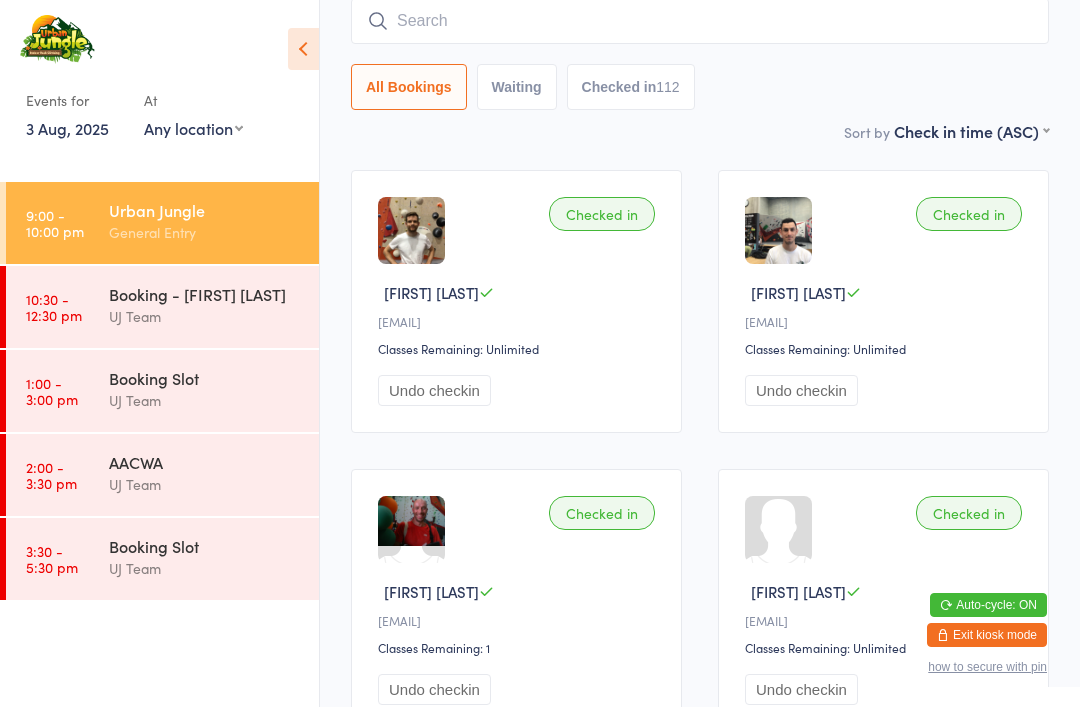 click at bounding box center (700, 21) 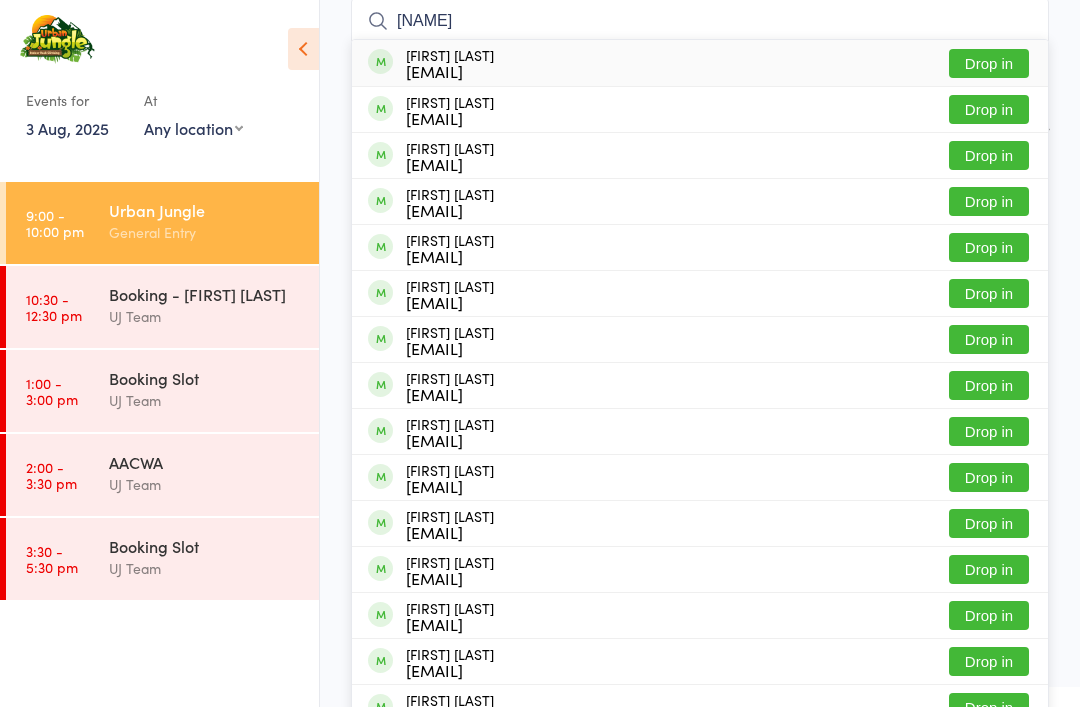 type on "Miras" 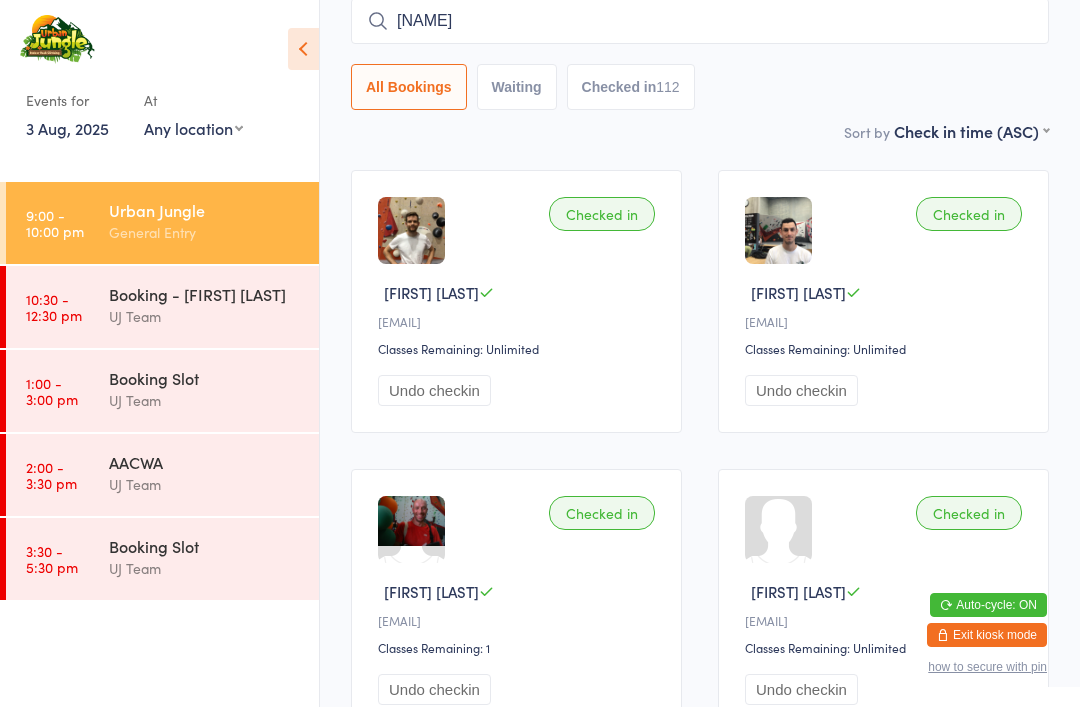 type 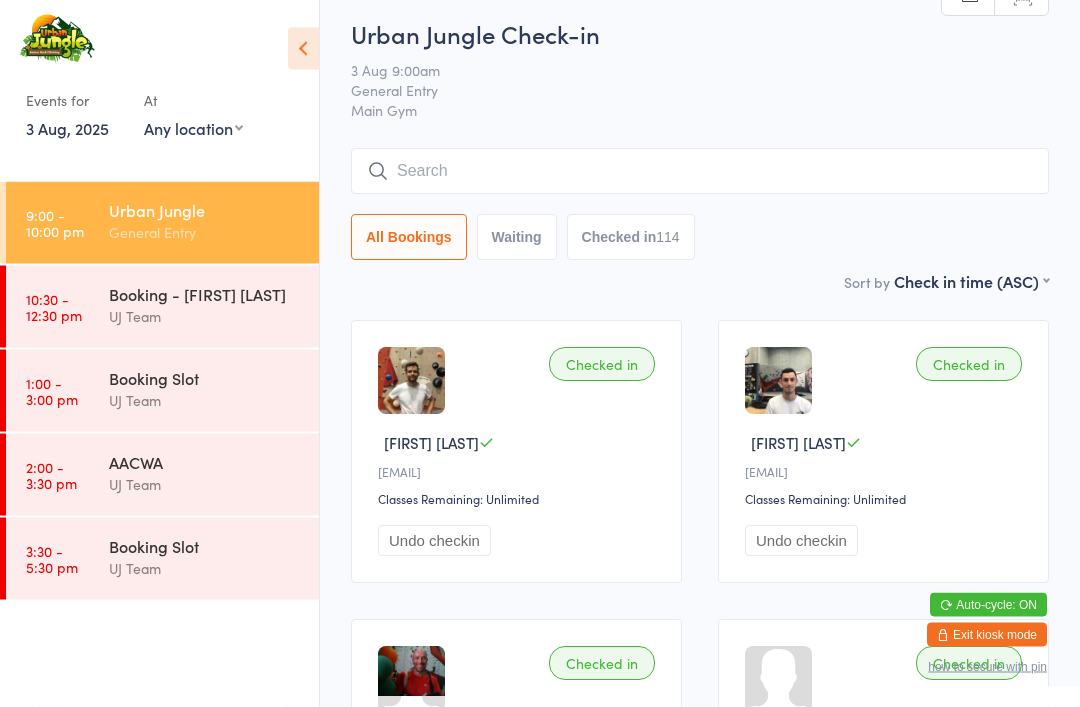 scroll, scrollTop: 0, scrollLeft: 0, axis: both 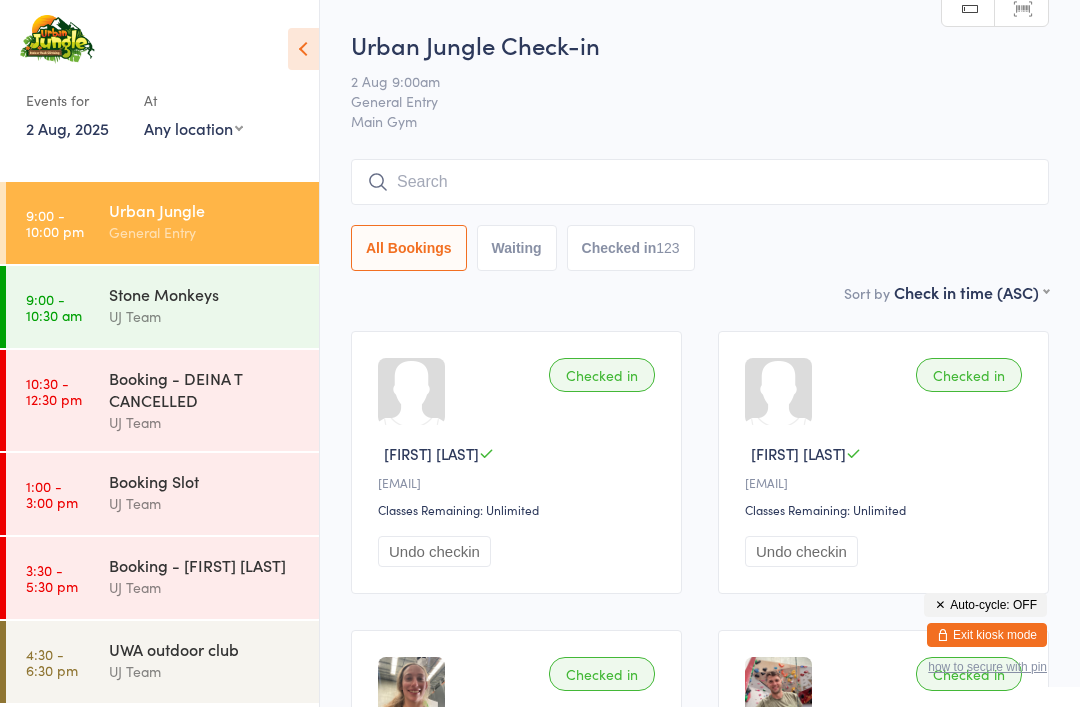 click at bounding box center (700, 182) 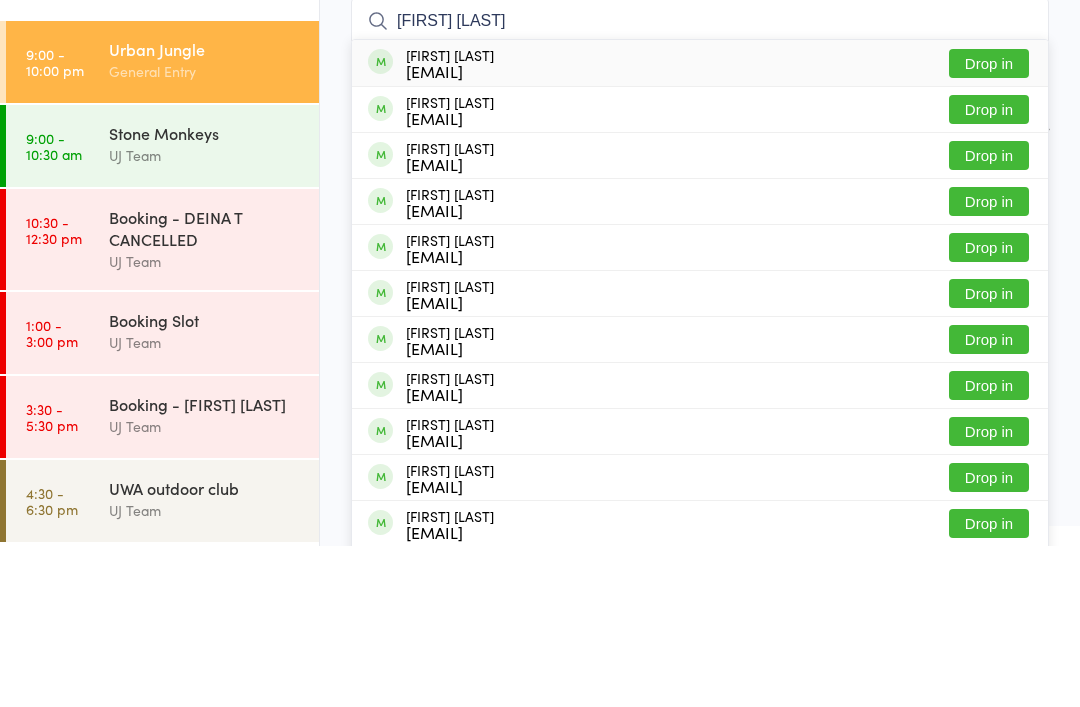 type on "Rhys vine" 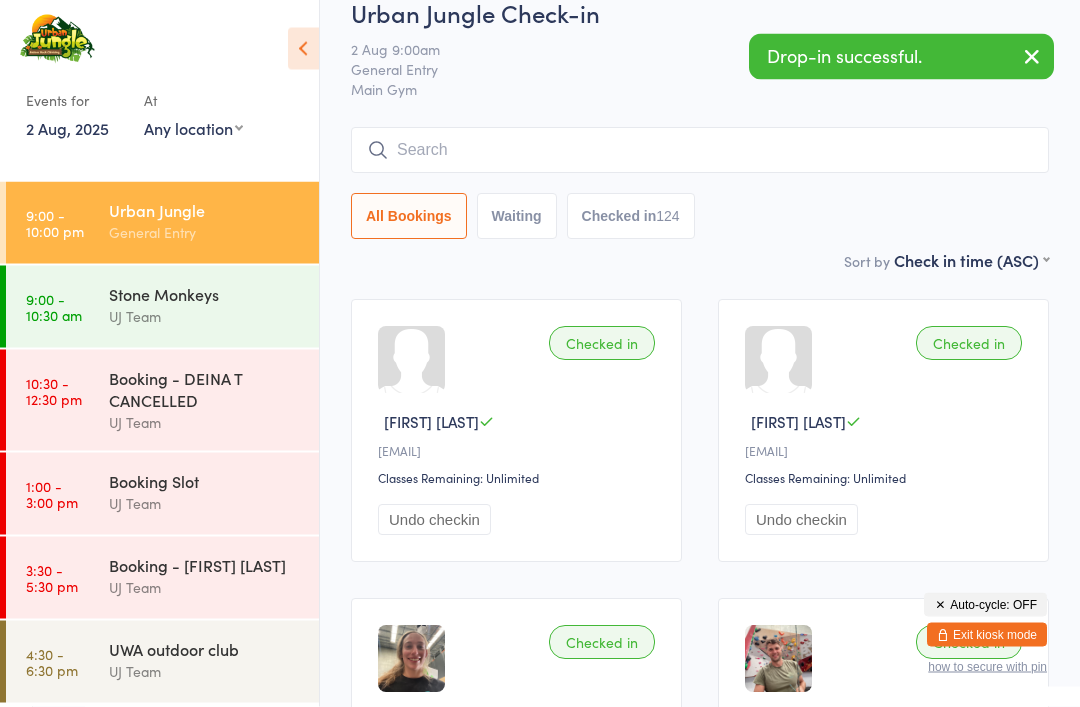 scroll, scrollTop: 0, scrollLeft: 0, axis: both 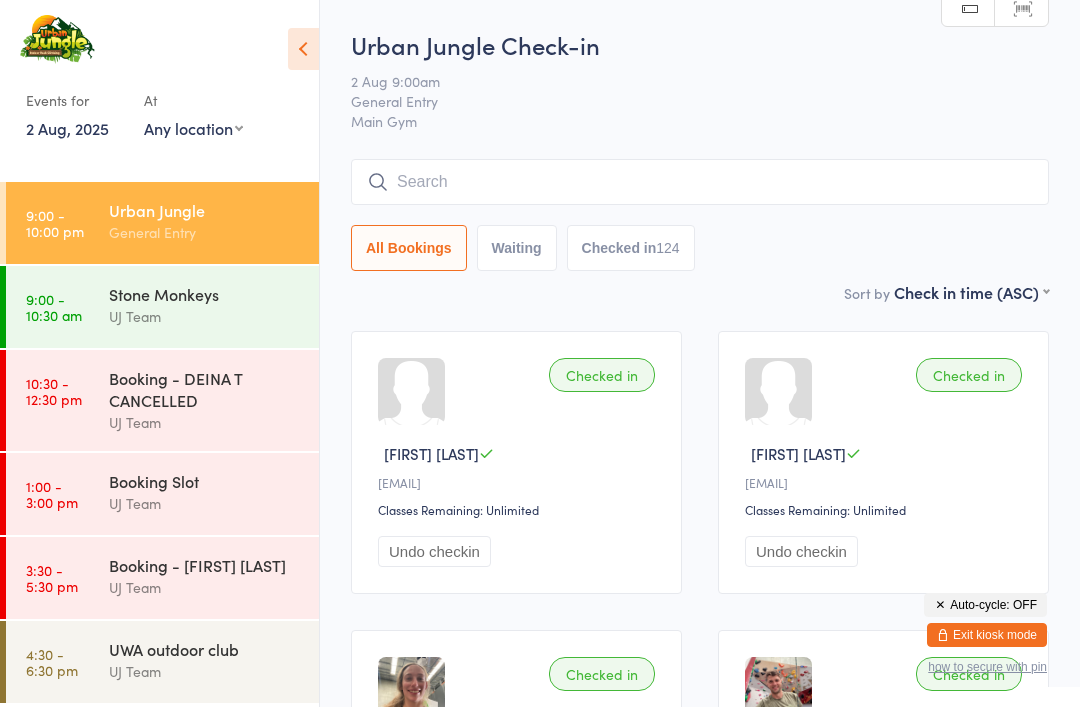 click at bounding box center [700, 182] 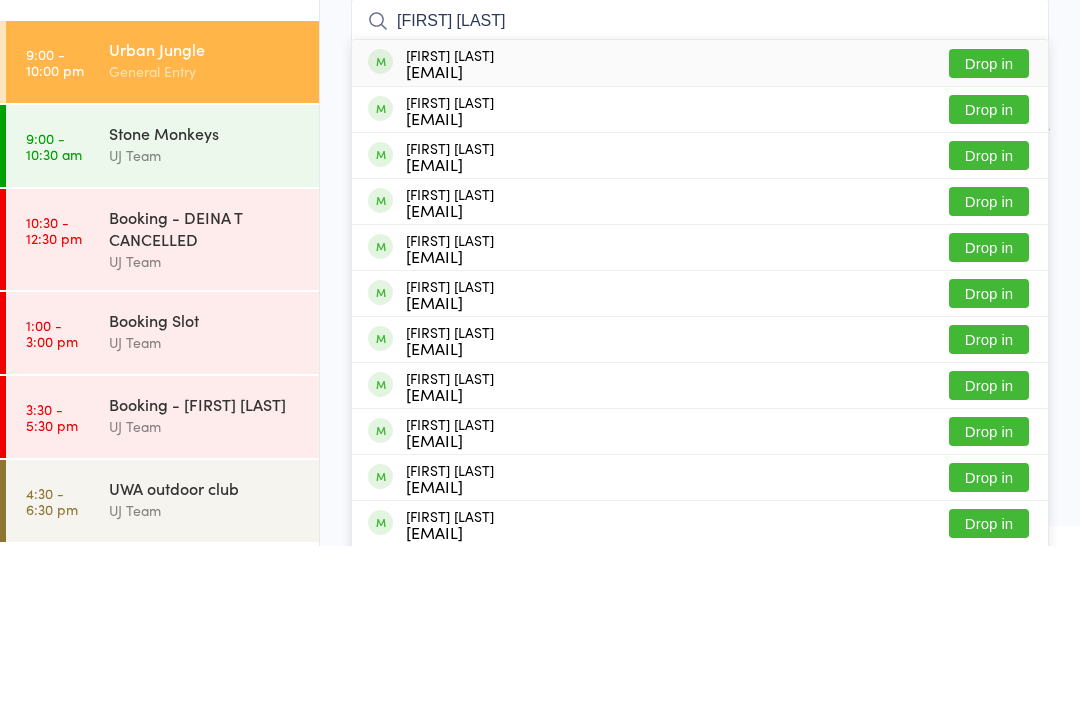 type on "Zac rush" 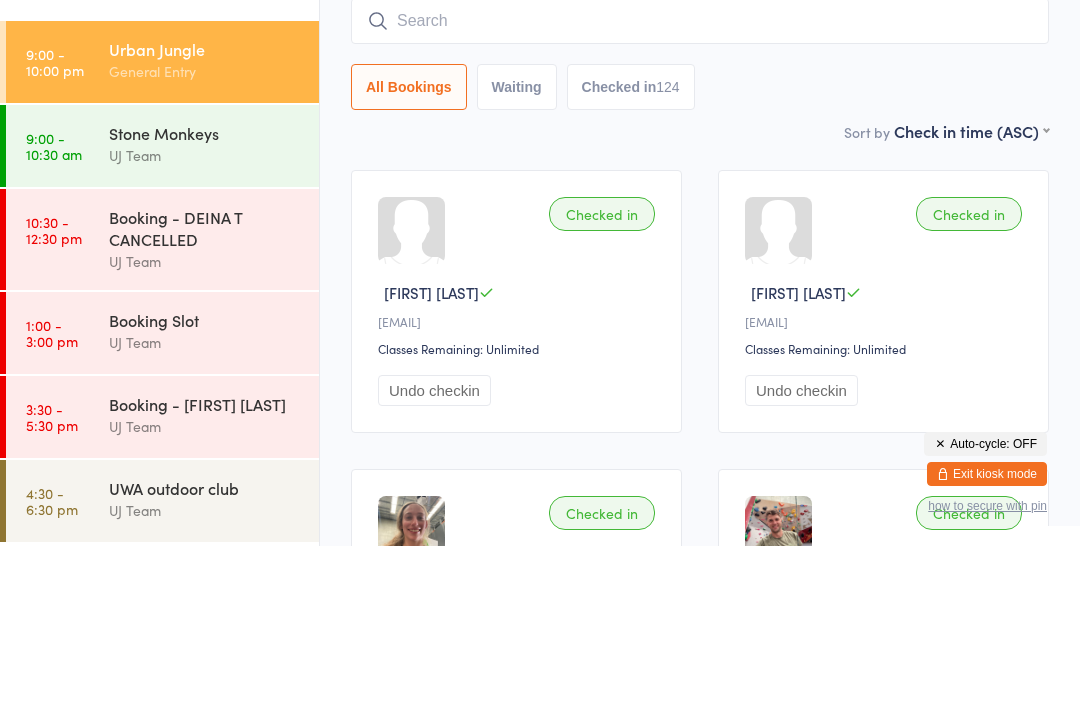 scroll, scrollTop: 161, scrollLeft: 0, axis: vertical 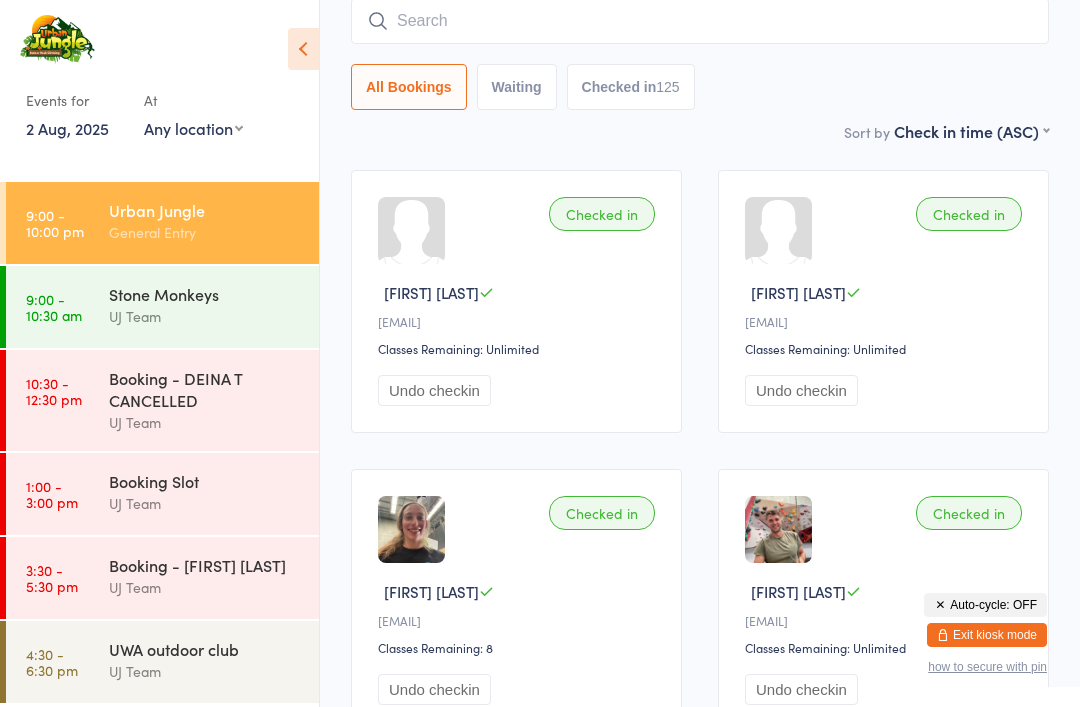 click at bounding box center (700, 21) 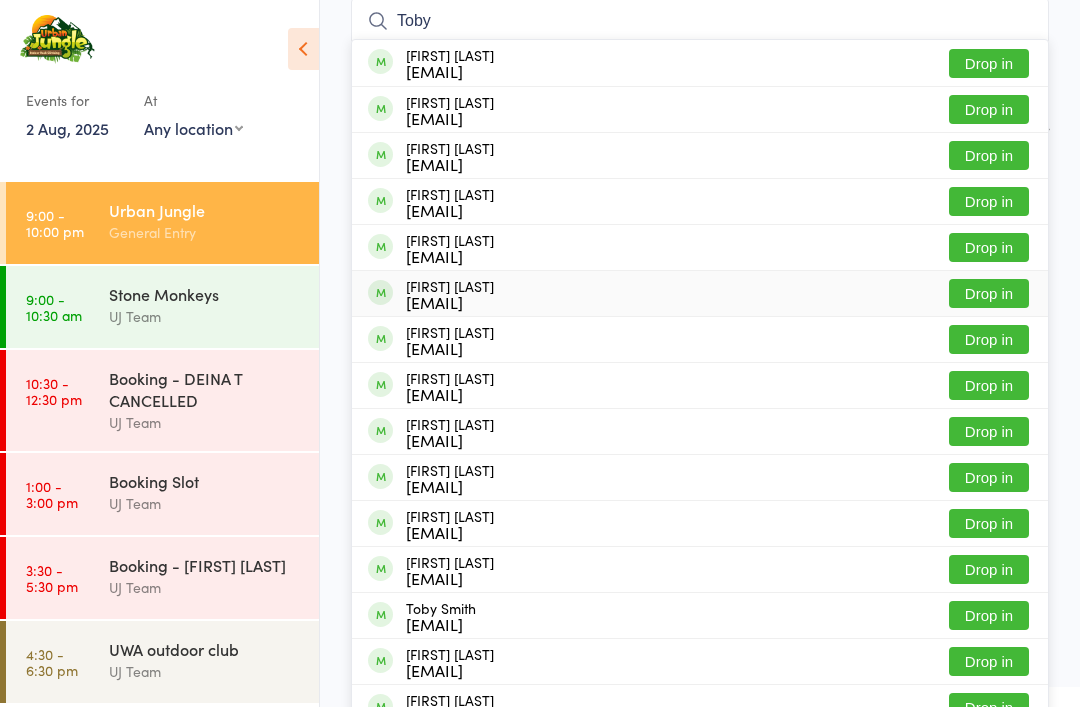 type on "Toby" 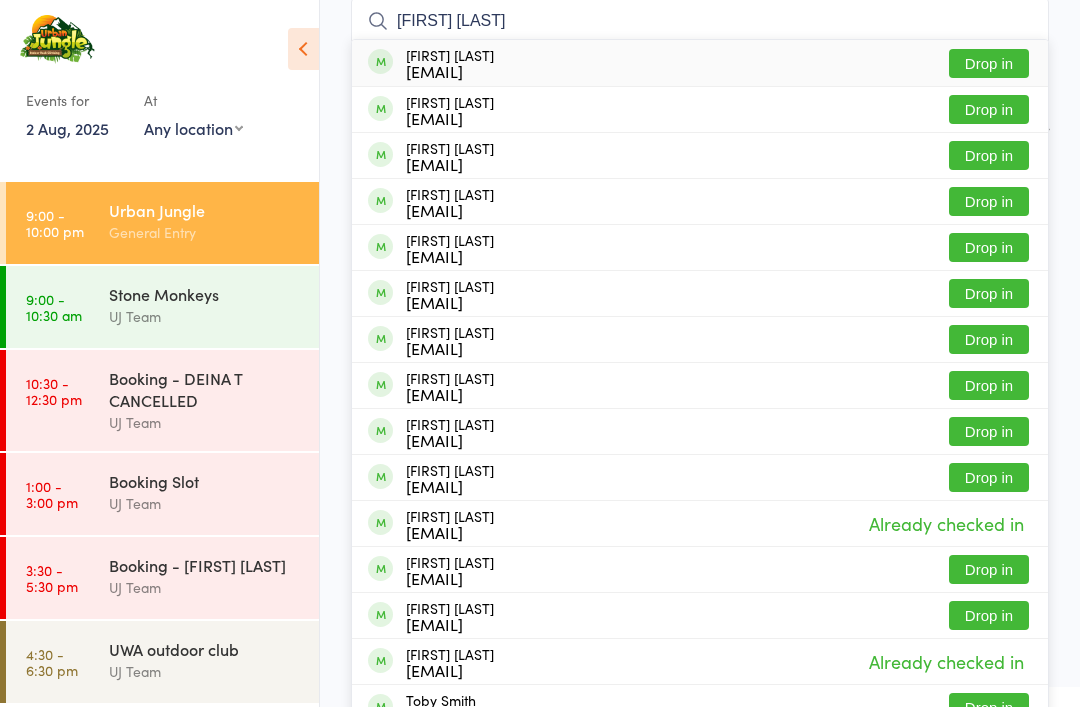 type on "toby vine" 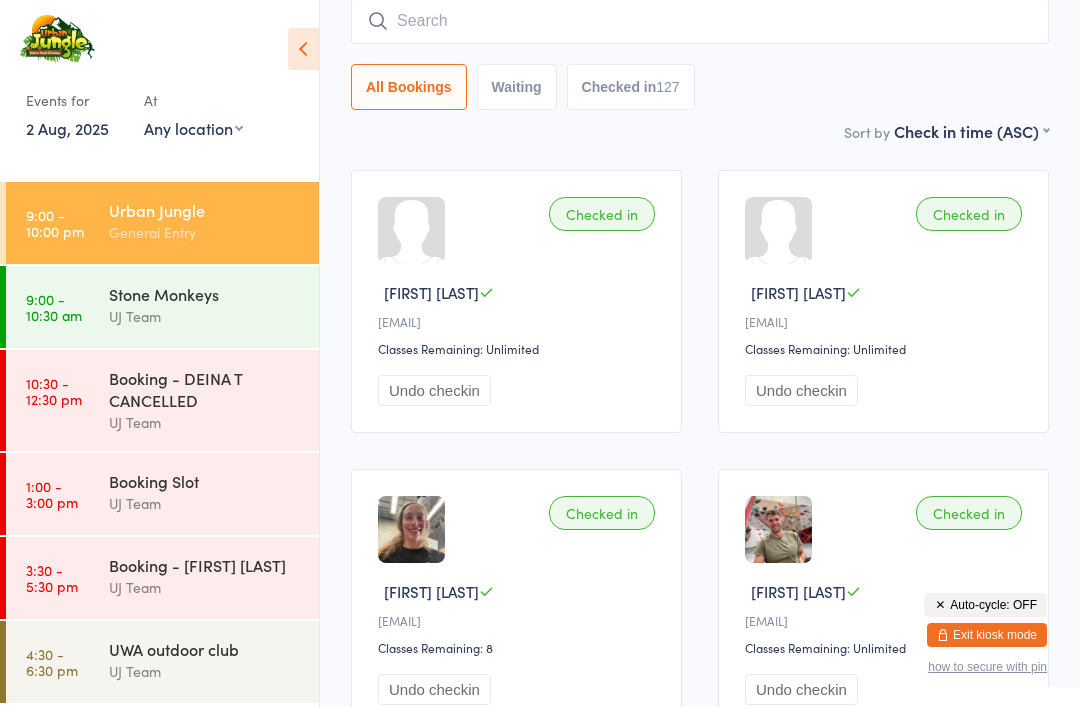 click at bounding box center [700, 21] 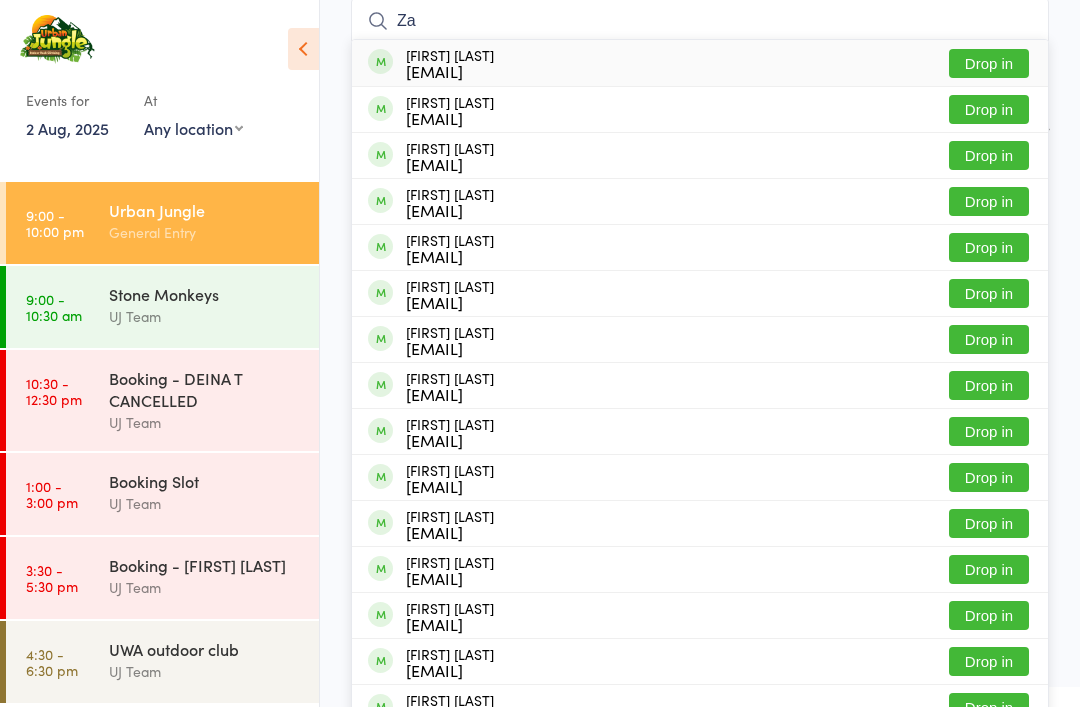 type on "Z" 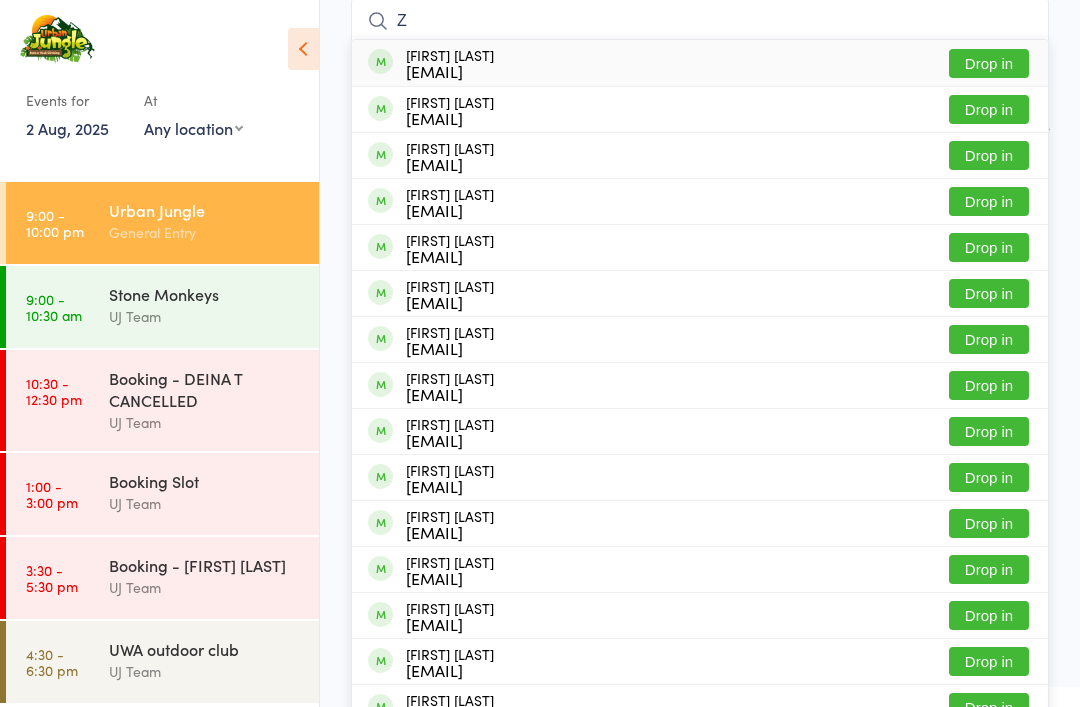 type 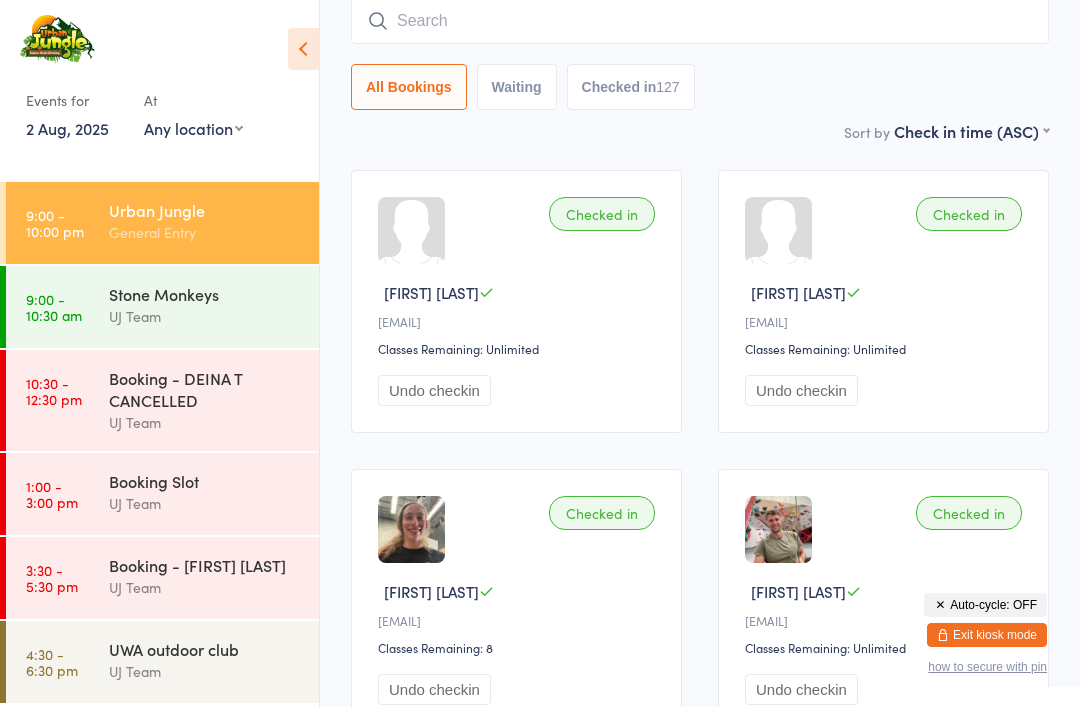 click on "Events for" at bounding box center (75, 100) 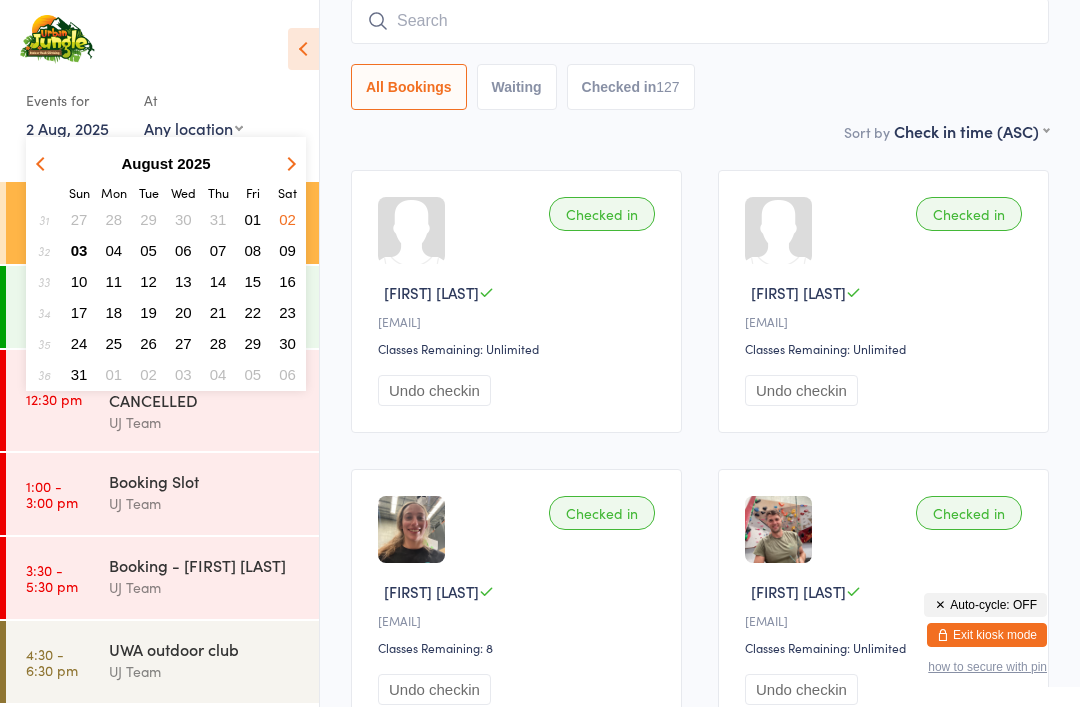 click on "03" at bounding box center (79, 250) 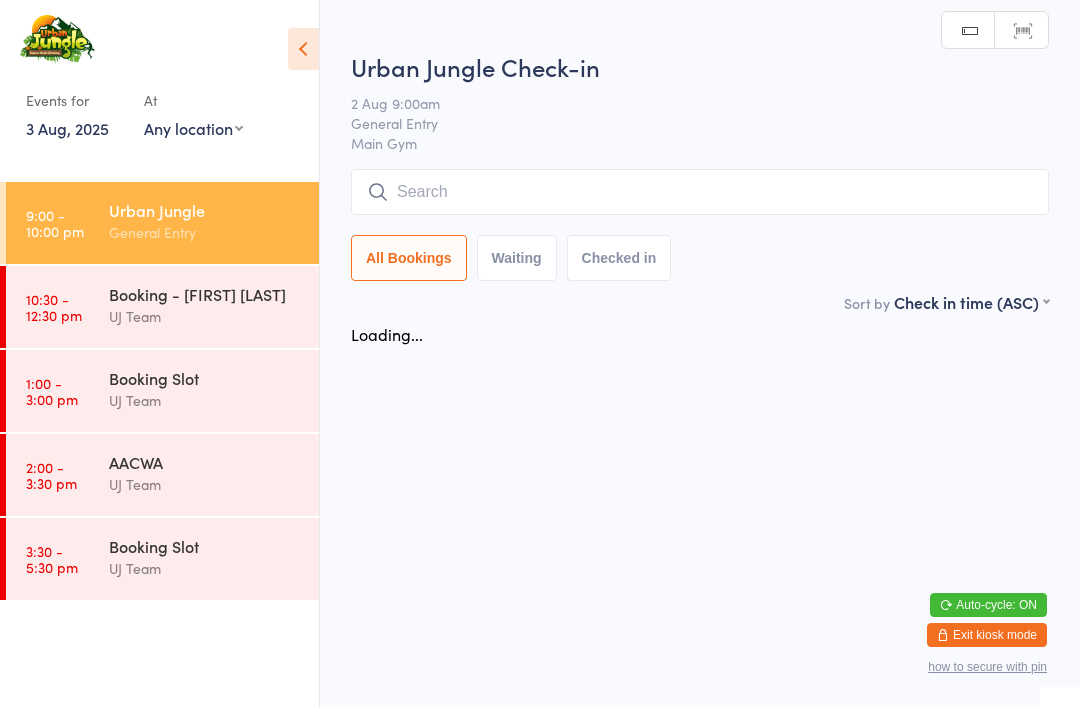 scroll, scrollTop: 0, scrollLeft: 0, axis: both 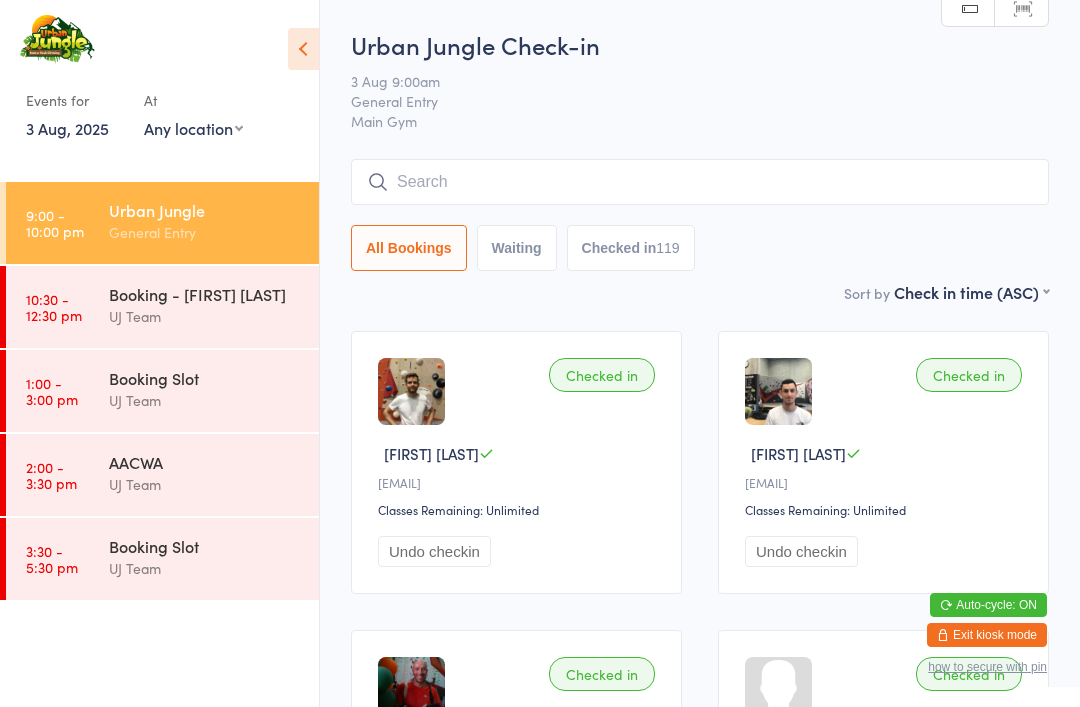 click at bounding box center (700, 182) 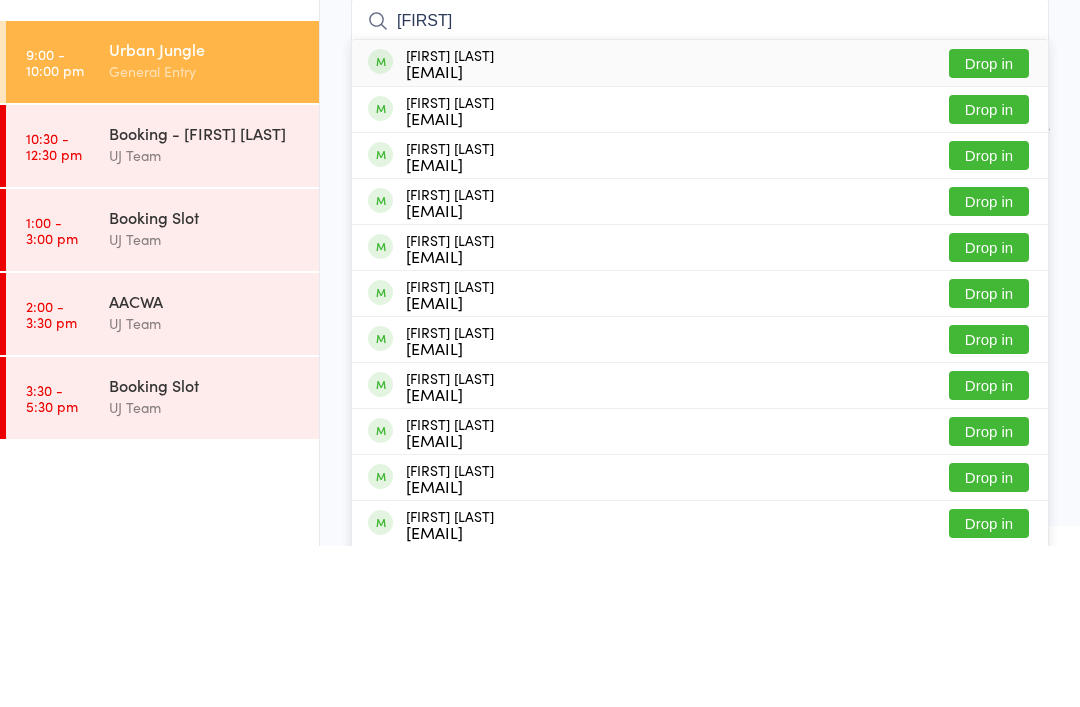 type on "Pei" 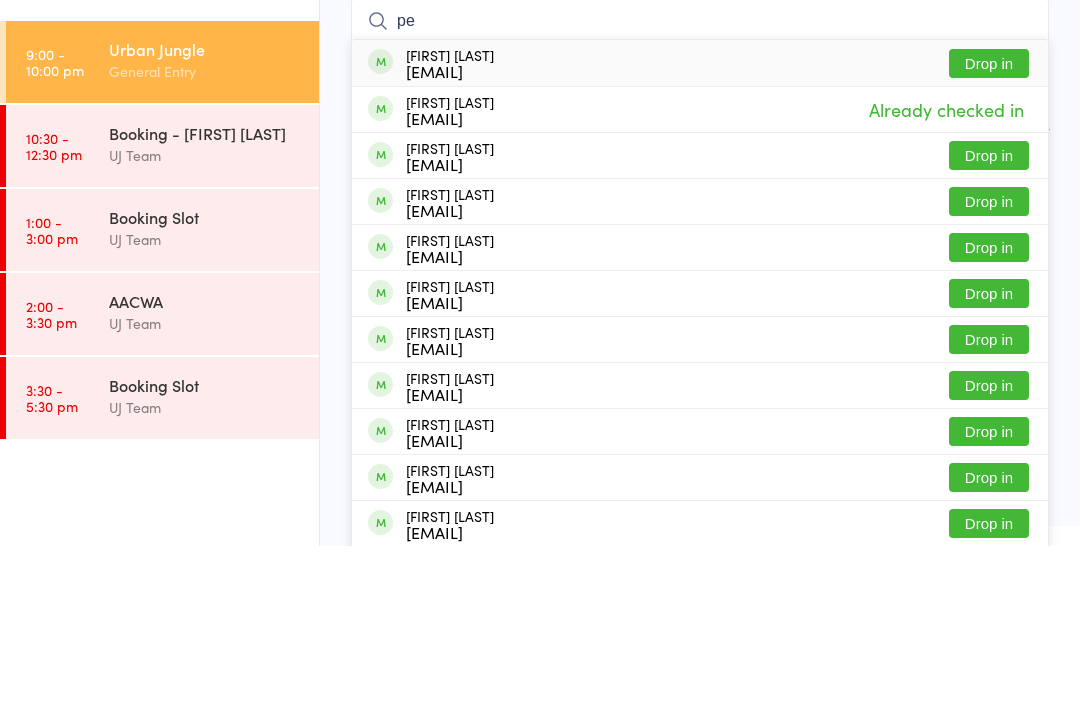 type on "p" 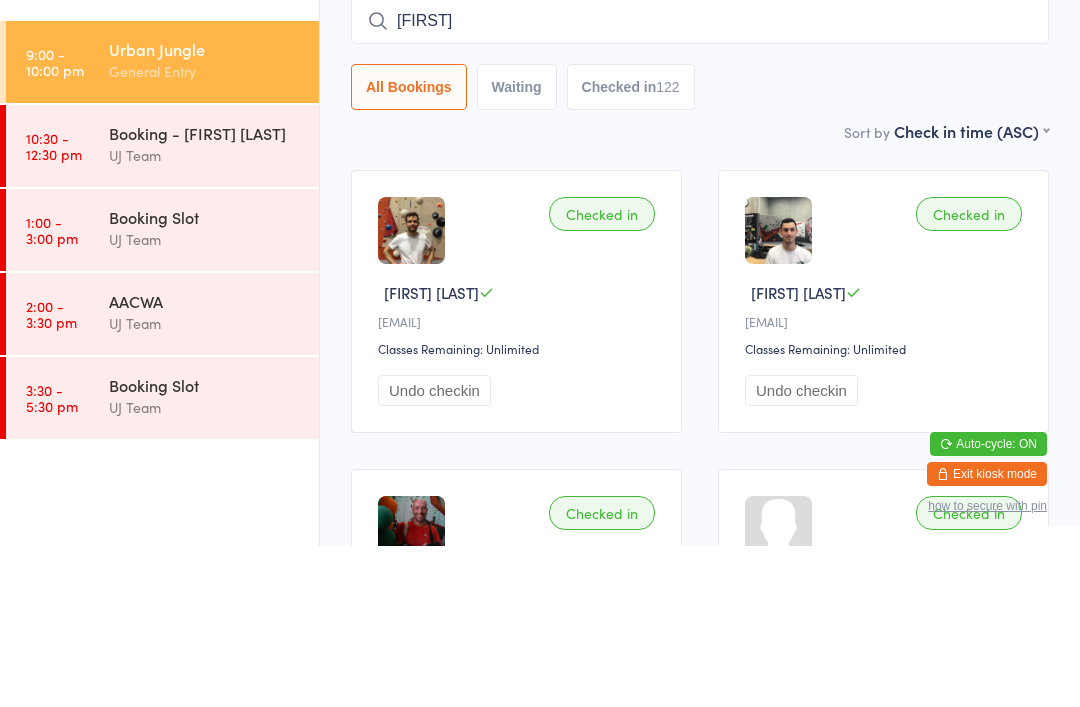 type on "baoyu" 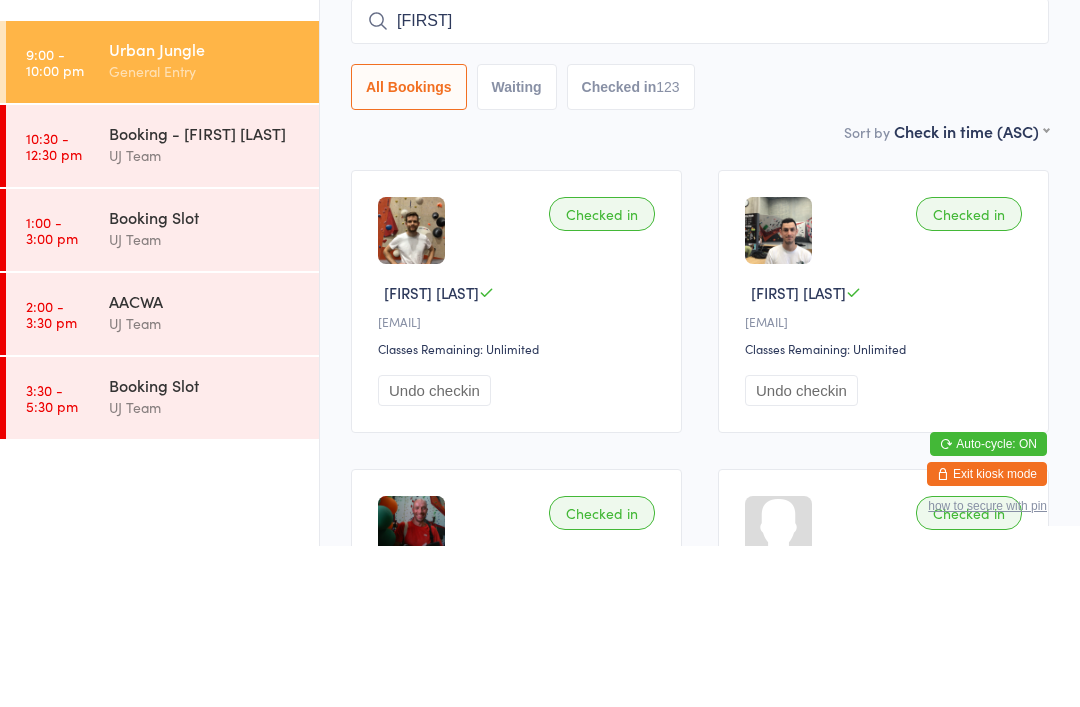 type on "baoyu" 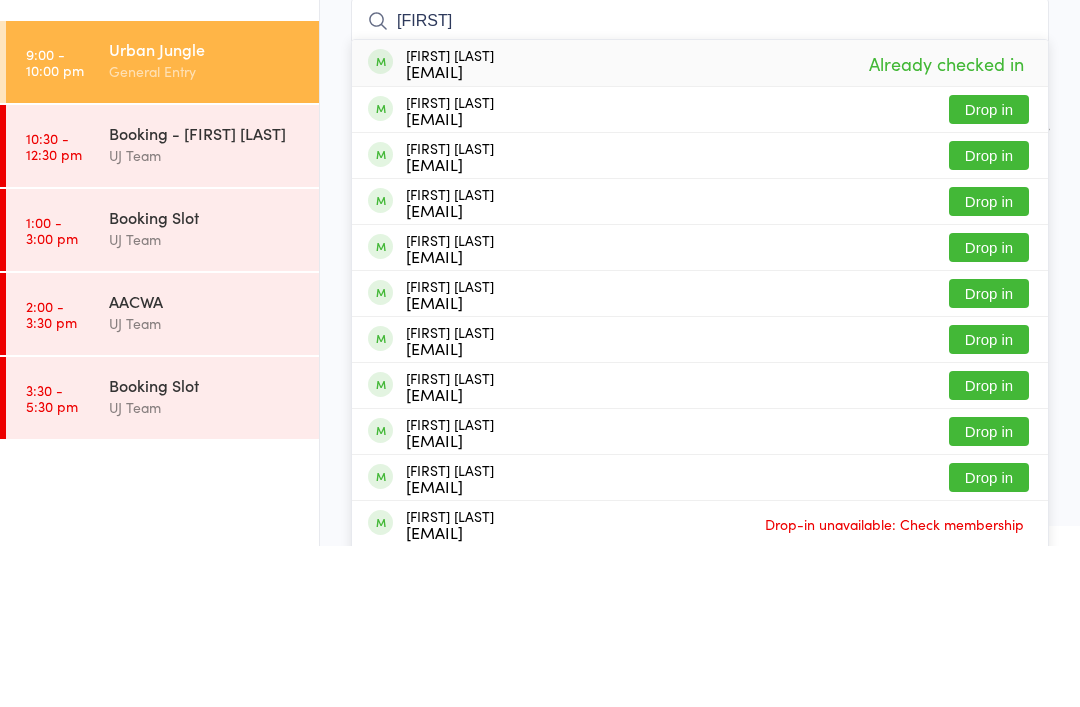 click on "General Entry" at bounding box center [205, 232] 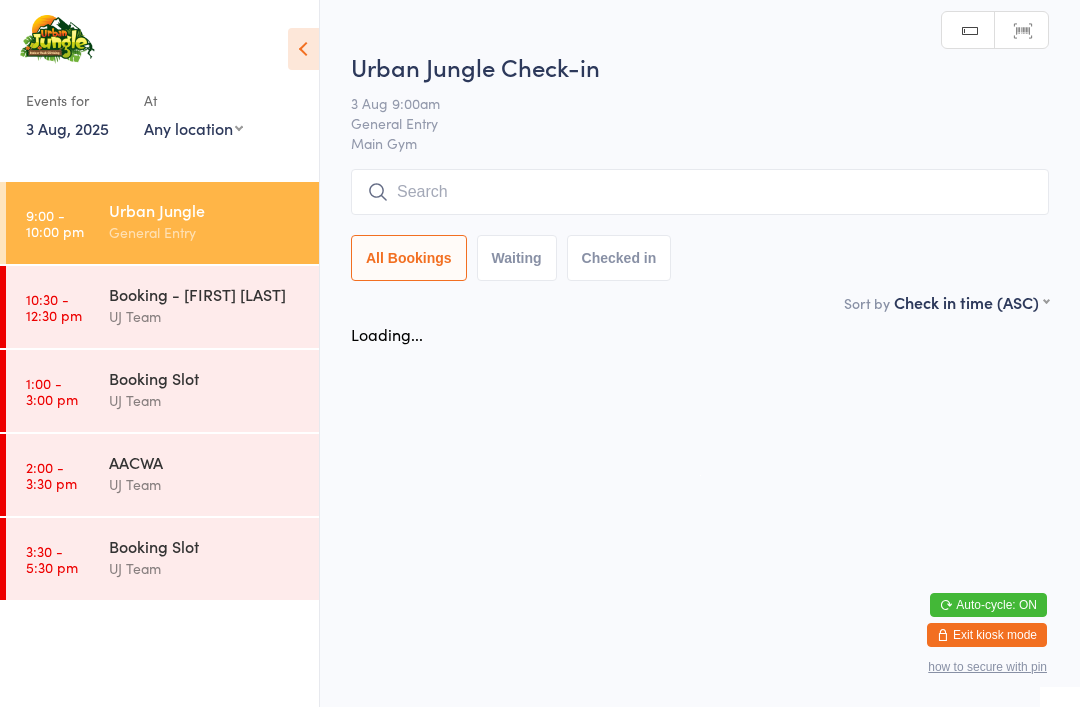 click on "Events for 3 Aug, 2025 D Aug, YYYY
August 2025
Sun Mon Tue Wed Thu Fri Sat
31
27
28
29
30
31
01
02
32
03
04
05
06
07
08
09
33
10
11
12
13
14
15
16
34
17
18
19
20
21
22
23
35
24
25
26
27
28
29
30" at bounding box center [159, 81] 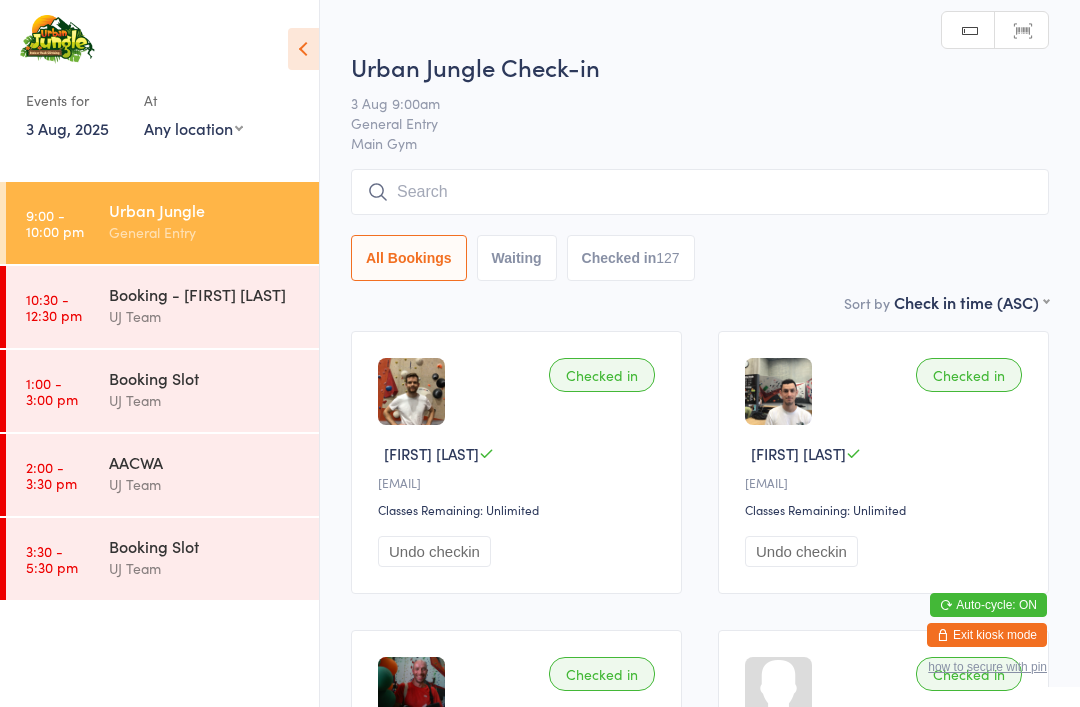 click at bounding box center (700, 192) 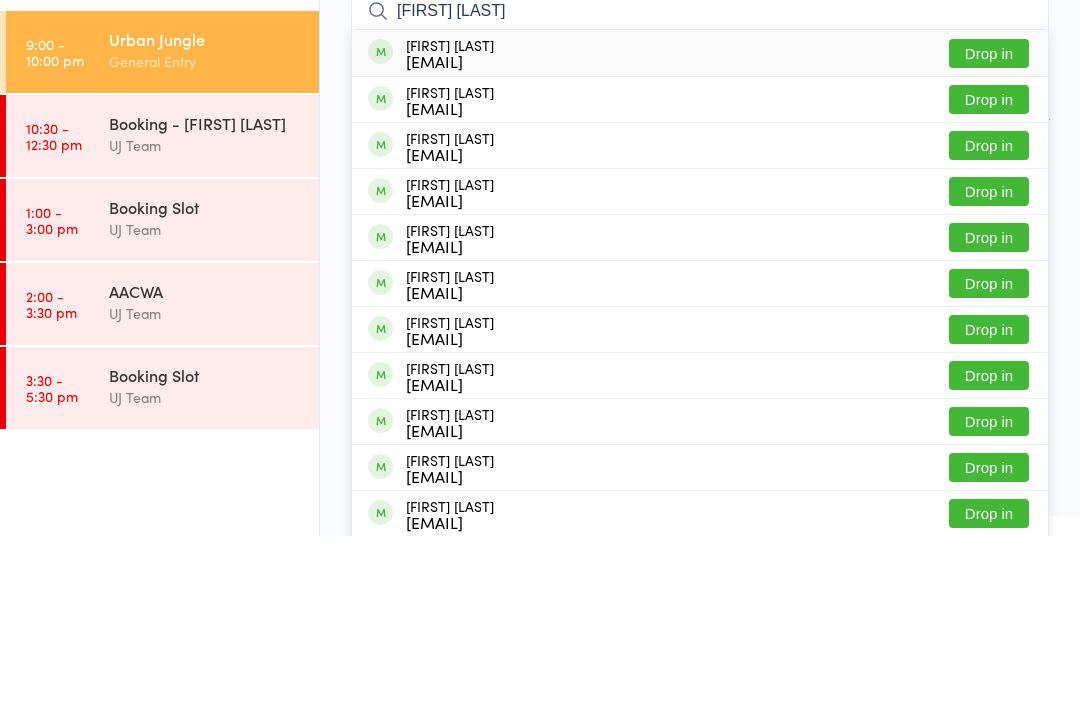 type on "Felix fischer" 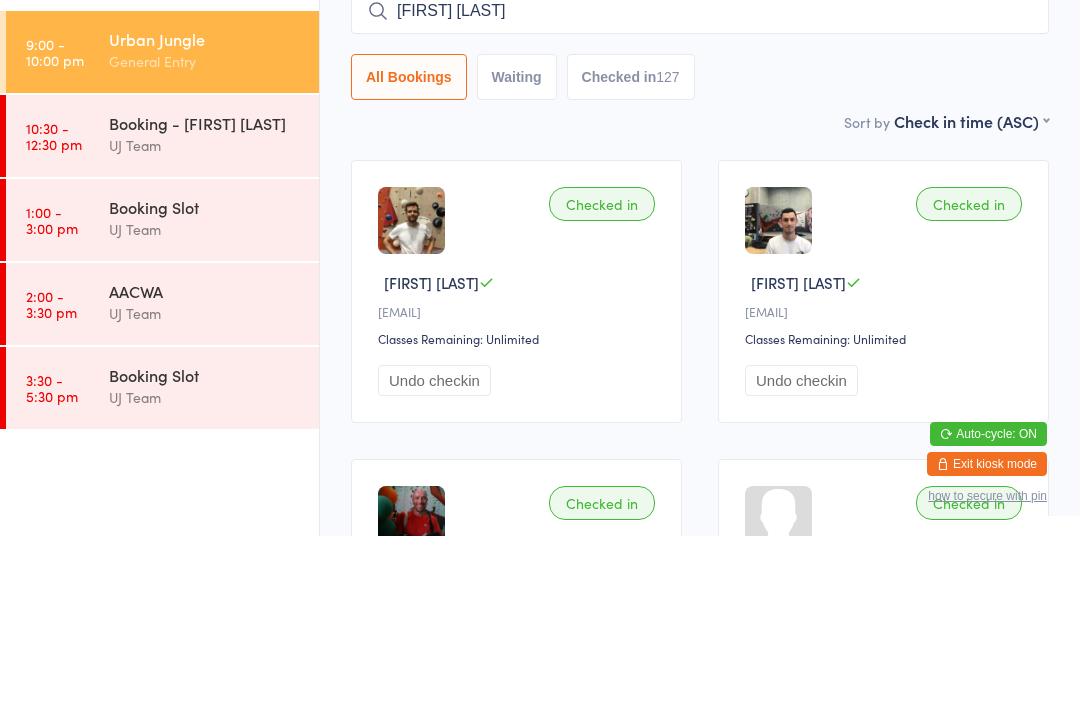type 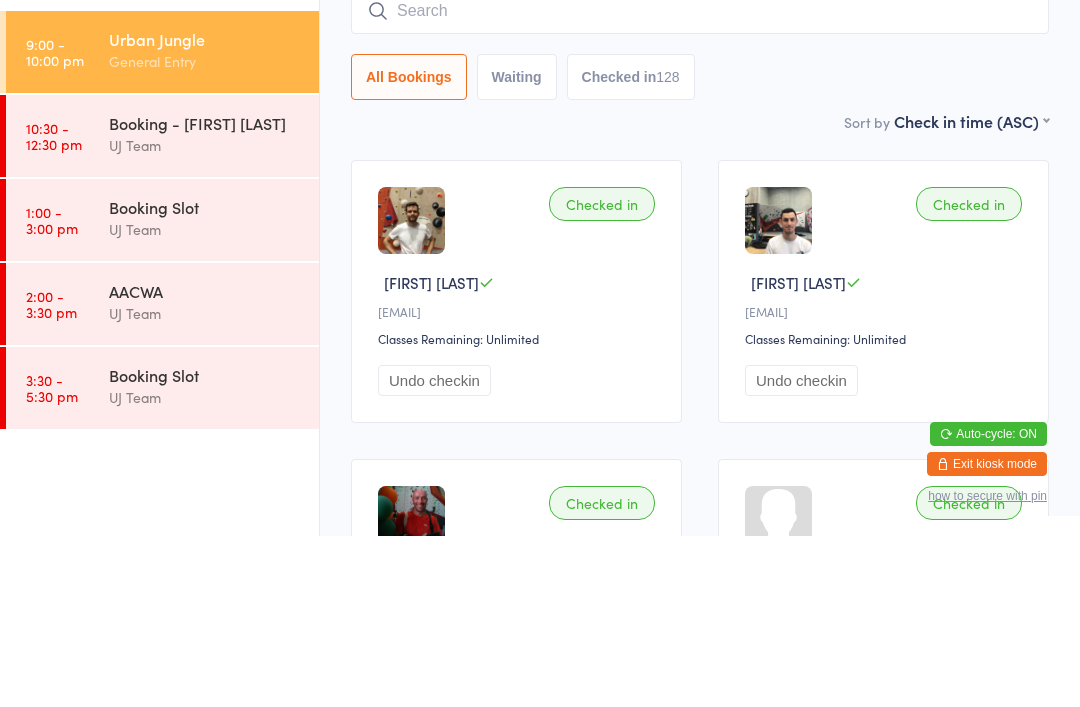 click on "General Entry" at bounding box center [205, 232] 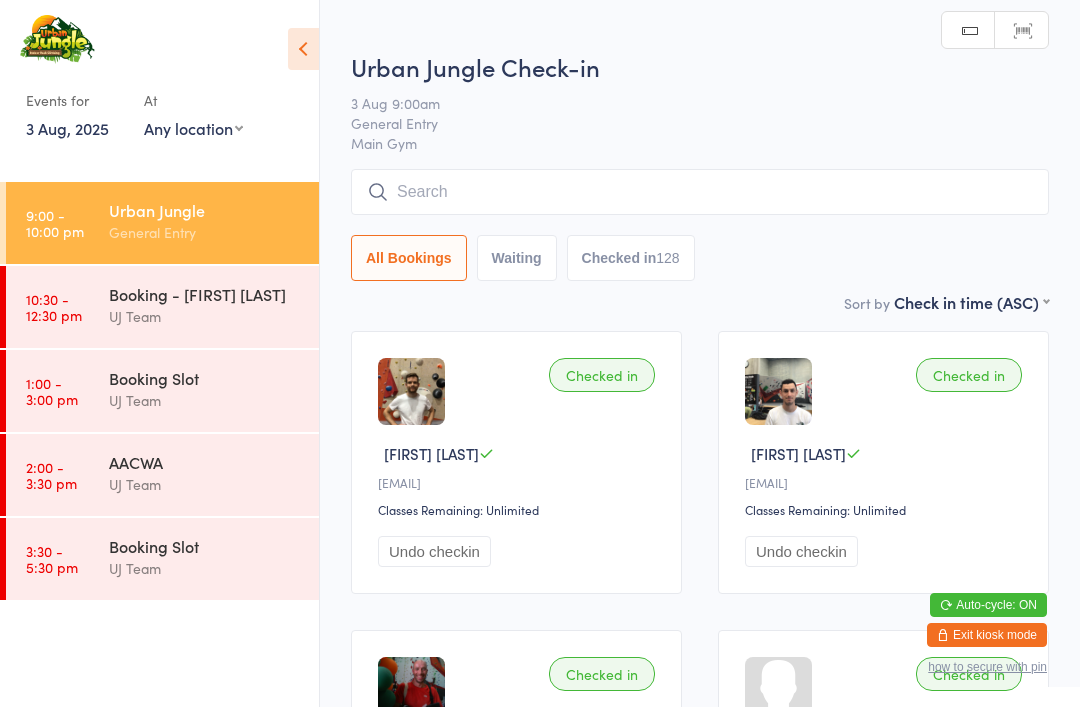 click at bounding box center [700, 192] 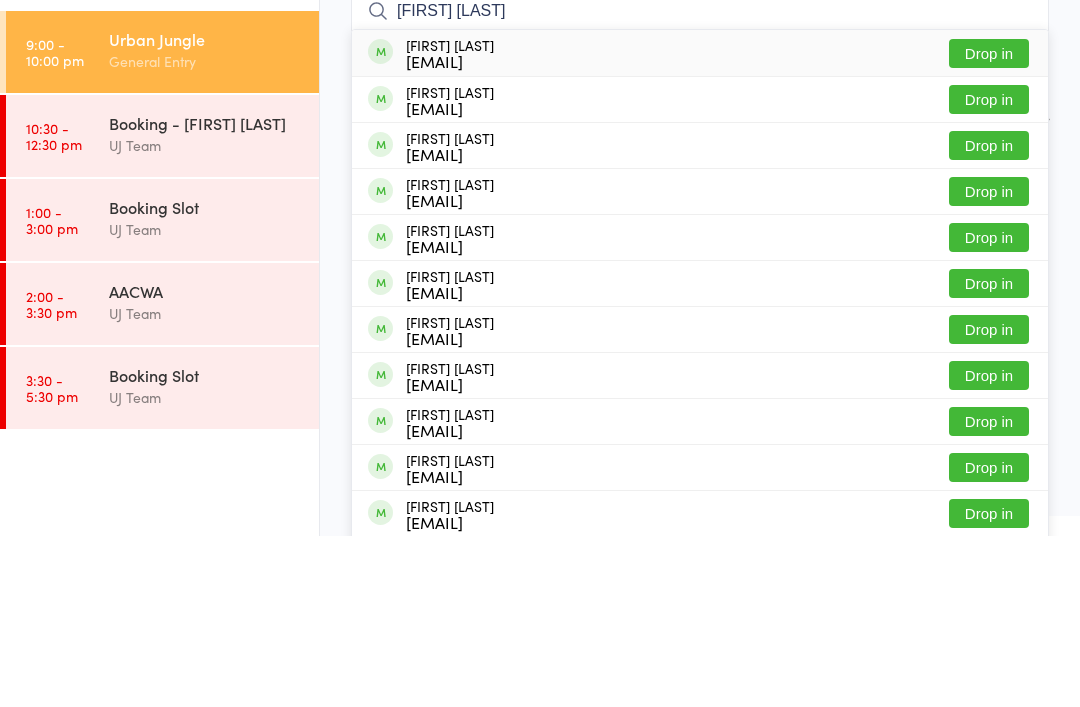 type on "Felix fischer" 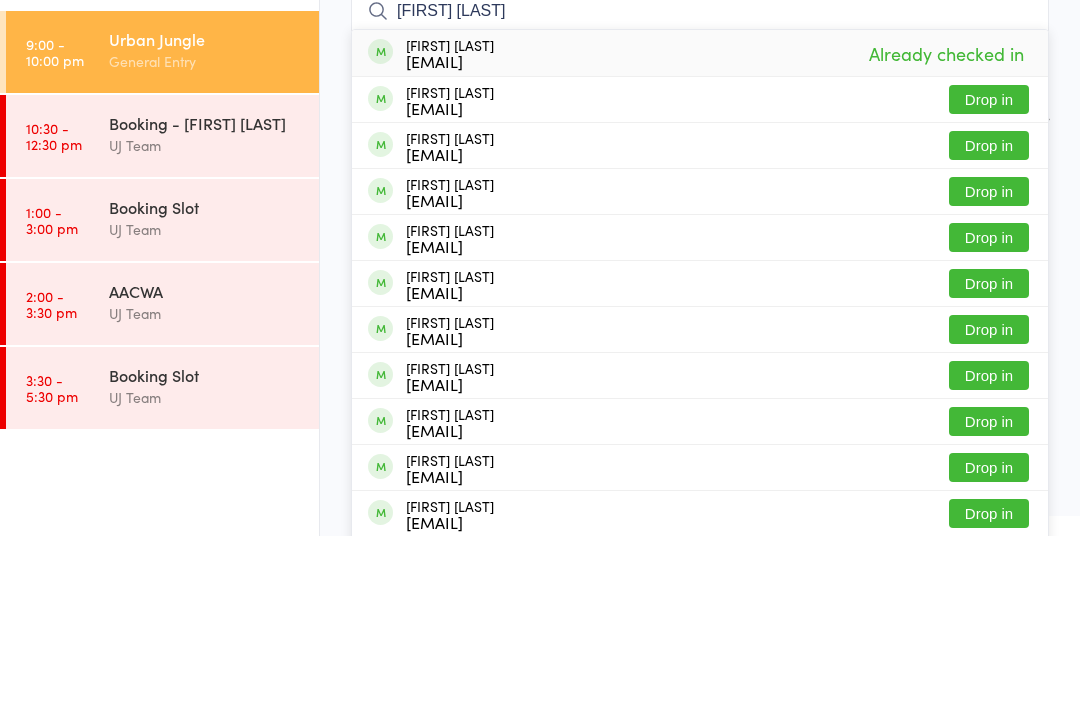 click on "9:00 - 10:00 pm Urban Jungle General Entry" at bounding box center (162, 223) 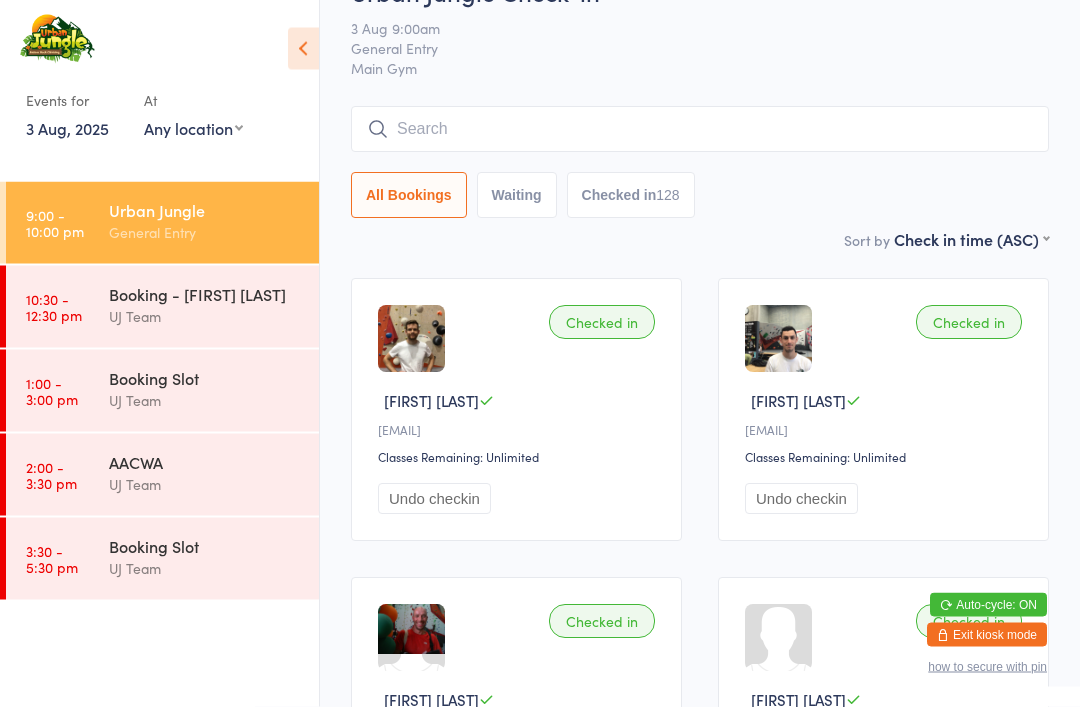 scroll, scrollTop: 56, scrollLeft: 0, axis: vertical 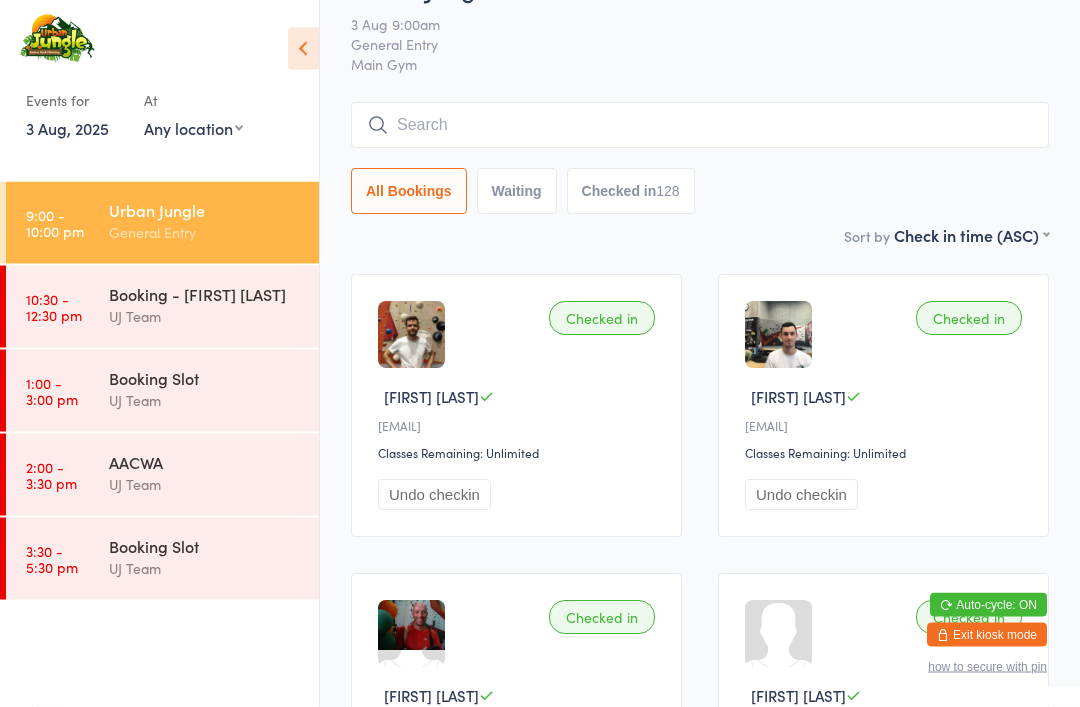 click at bounding box center [700, 126] 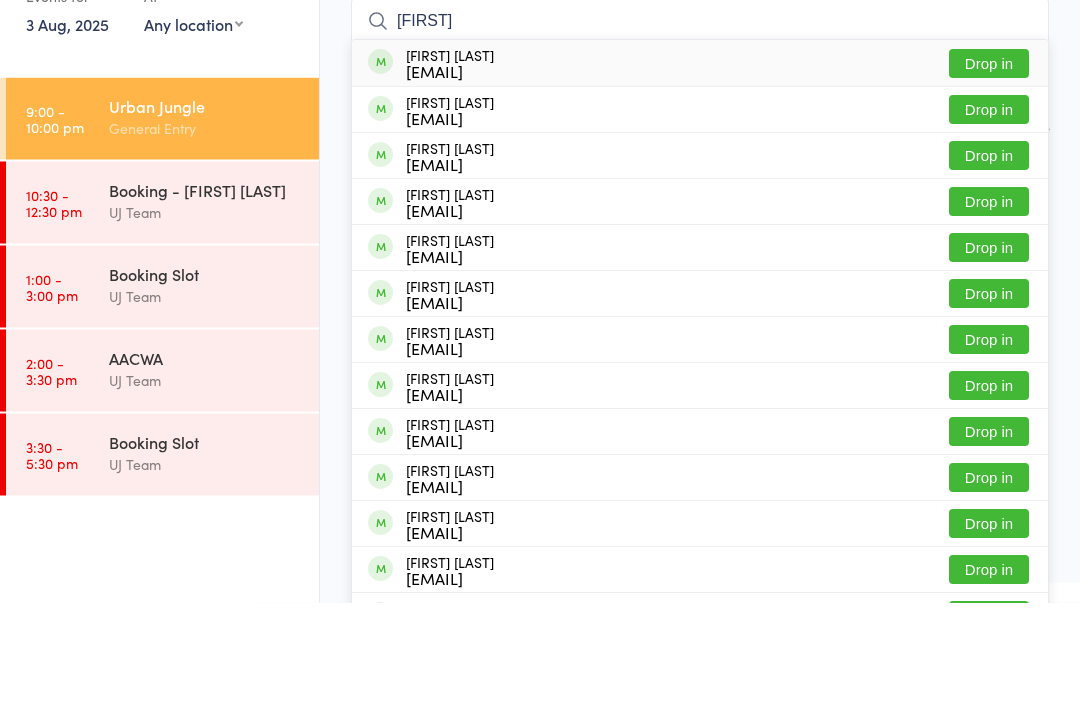 type on "Elinor" 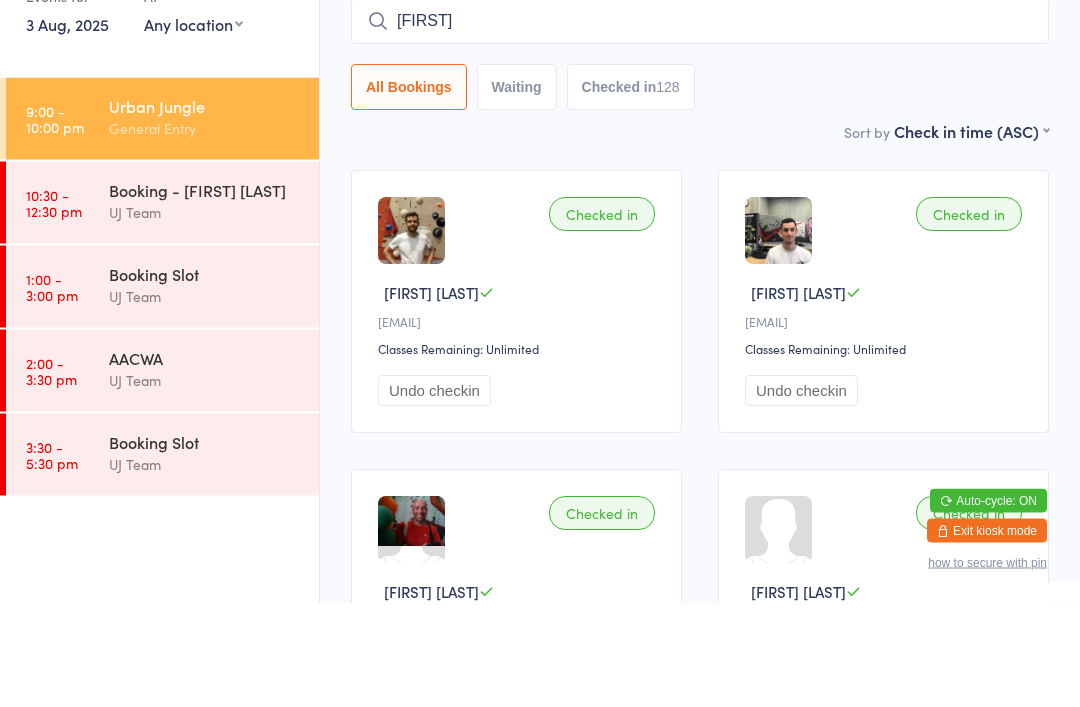 type 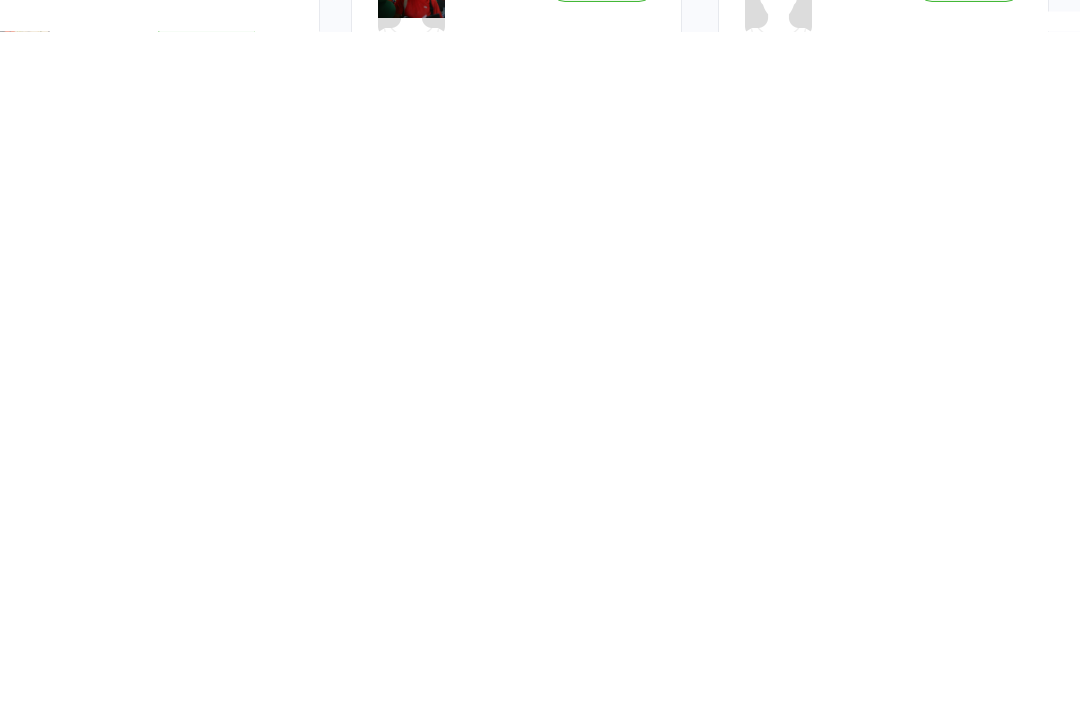 scroll, scrollTop: 0, scrollLeft: 0, axis: both 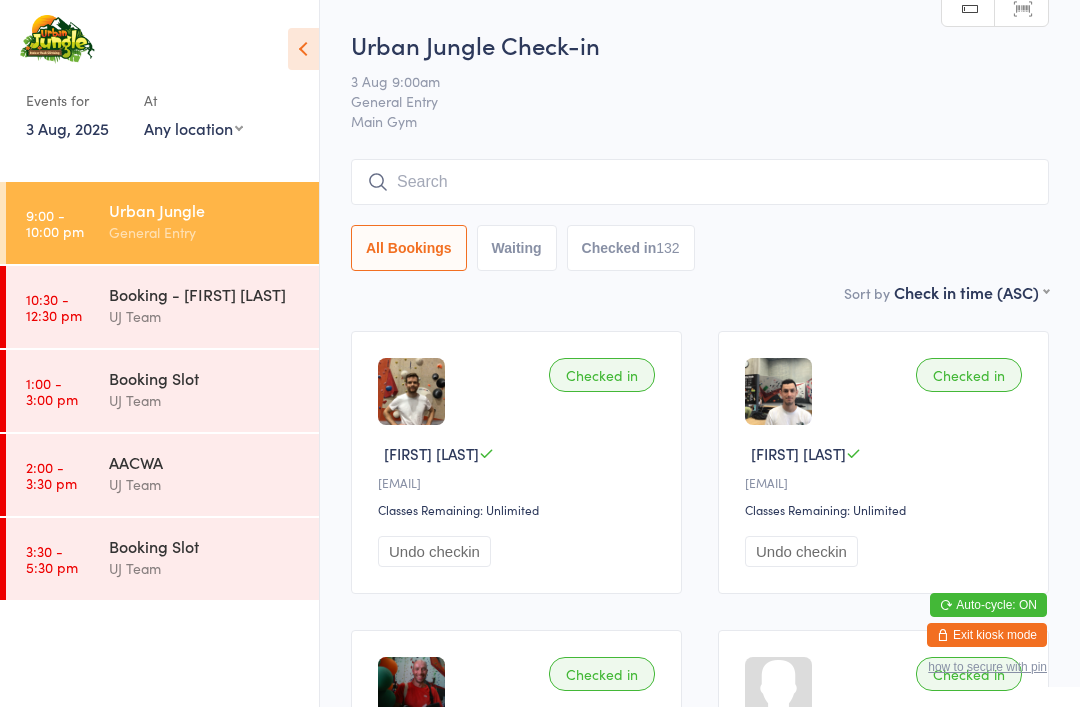 click on "General Entry" at bounding box center (205, 232) 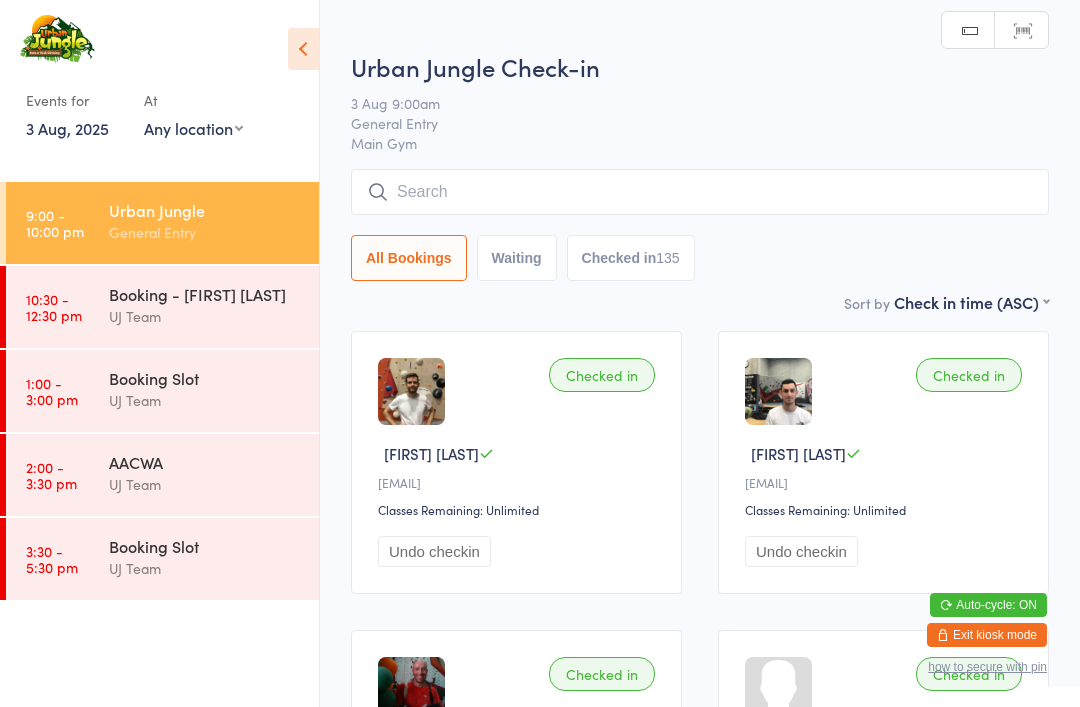 click at bounding box center [700, 192] 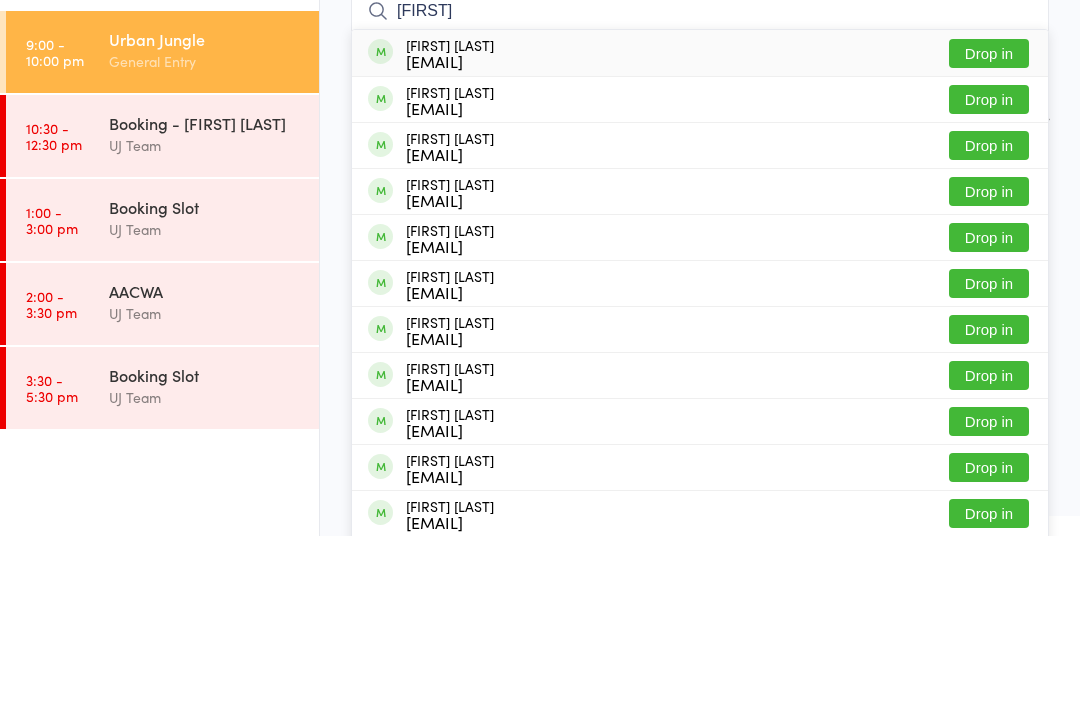 type on "Hannahbarker" 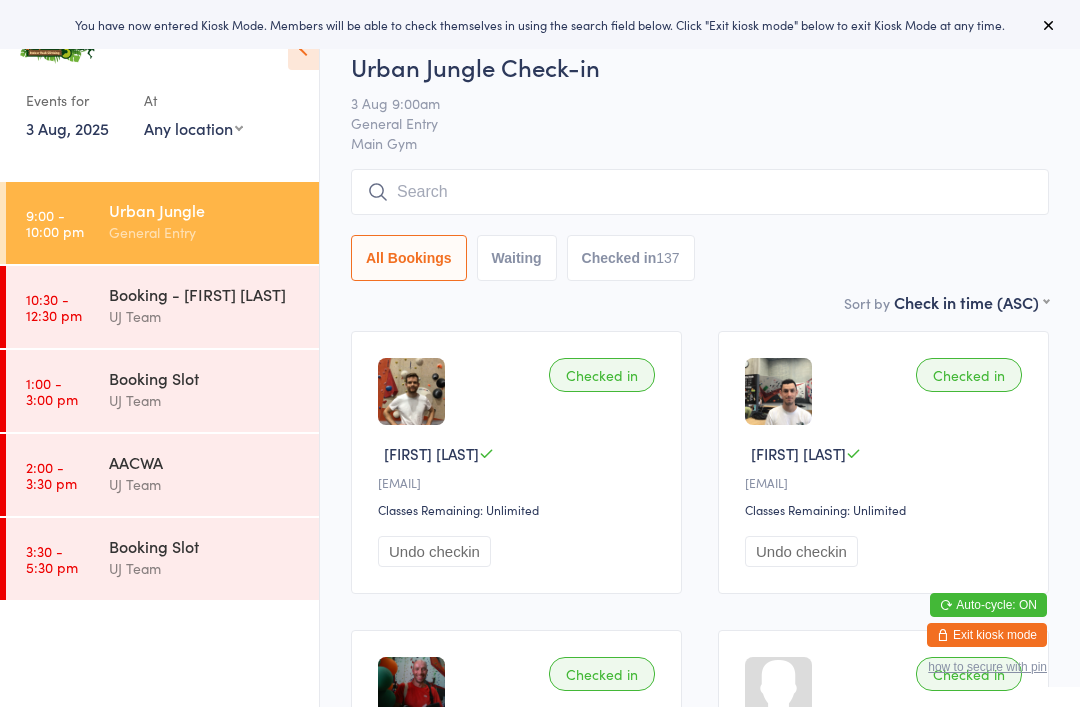 scroll, scrollTop: 0, scrollLeft: 0, axis: both 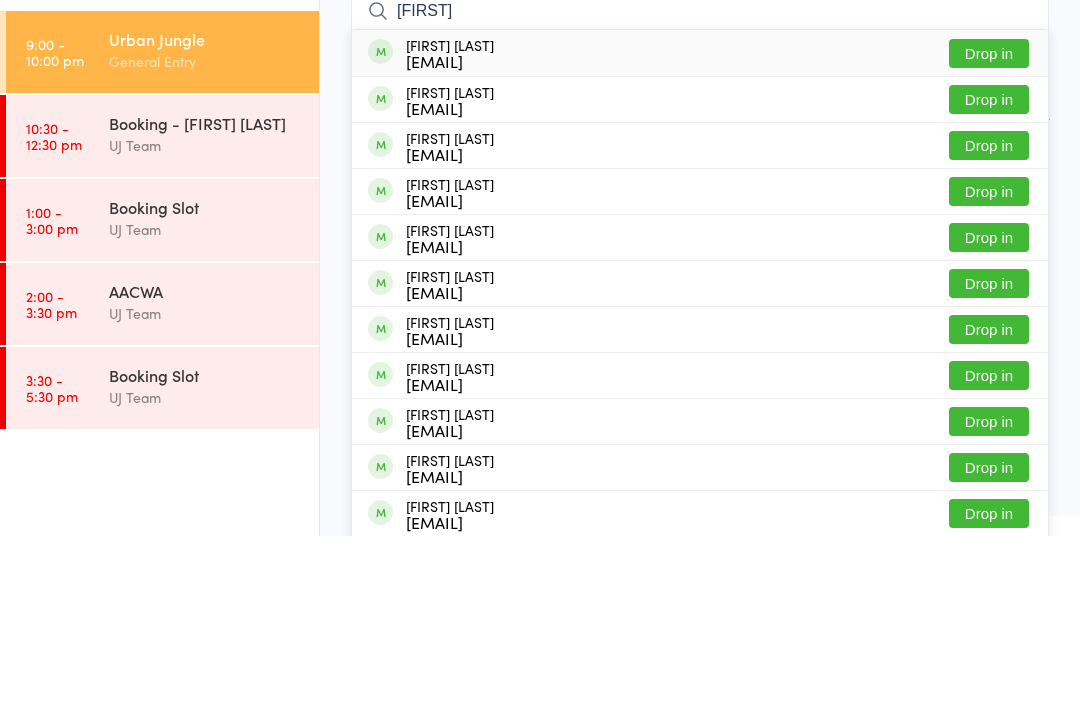 type on "[FIRST]" 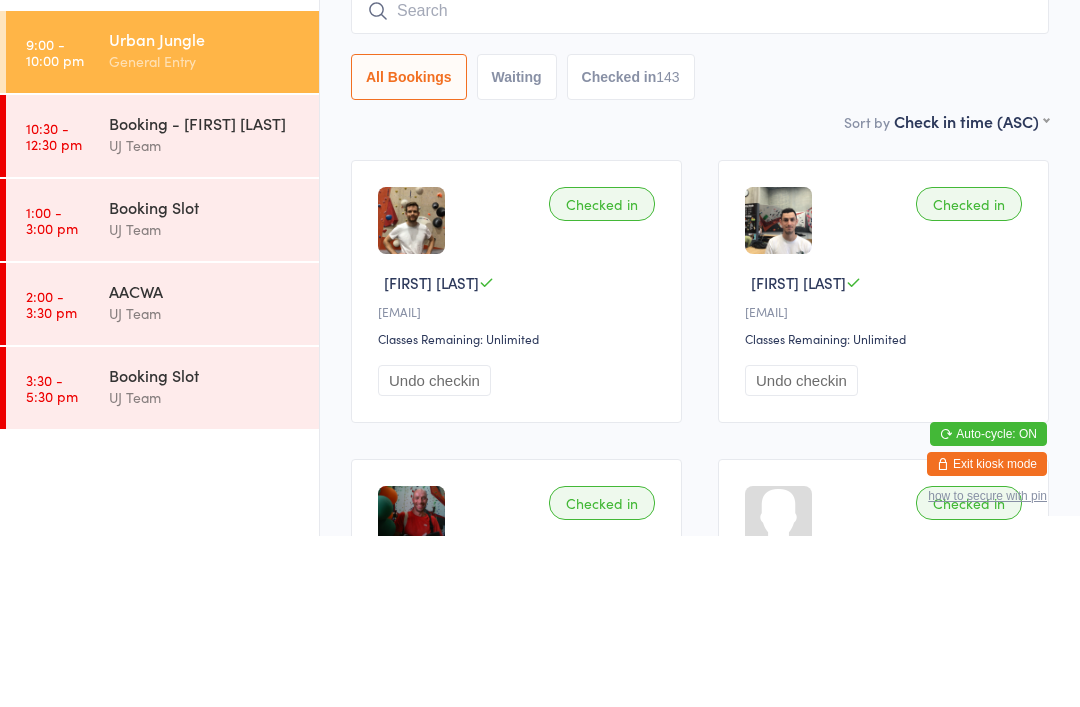 click on "All Bookings Waiting  Checked in  143" at bounding box center [700, 248] 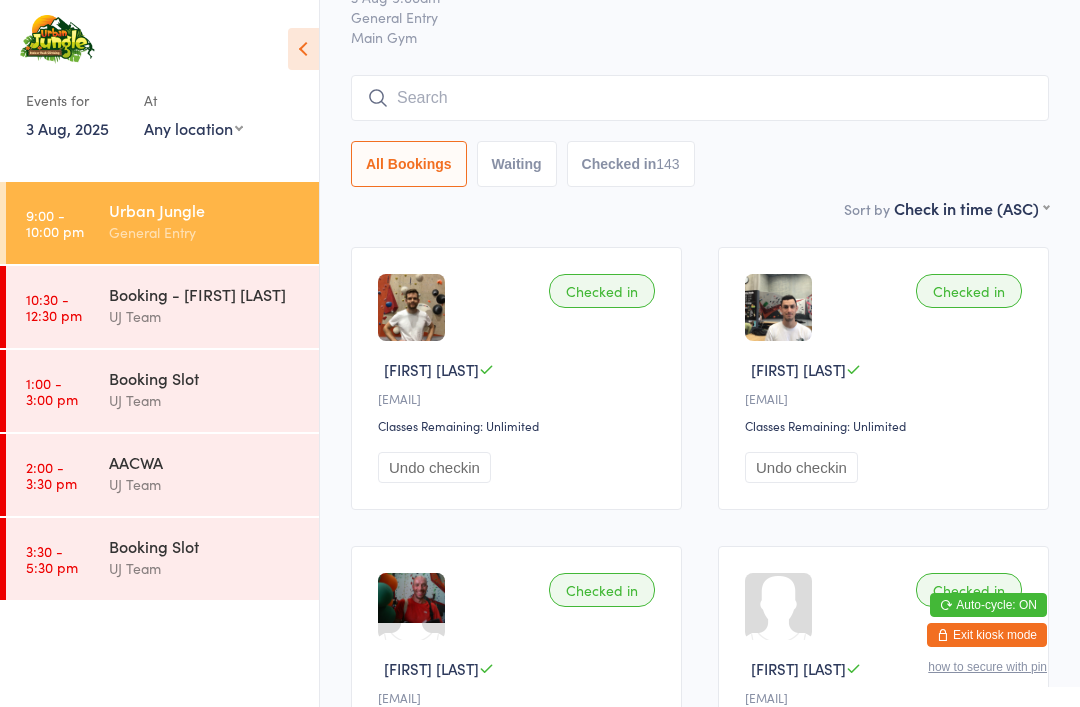 scroll, scrollTop: 0, scrollLeft: 0, axis: both 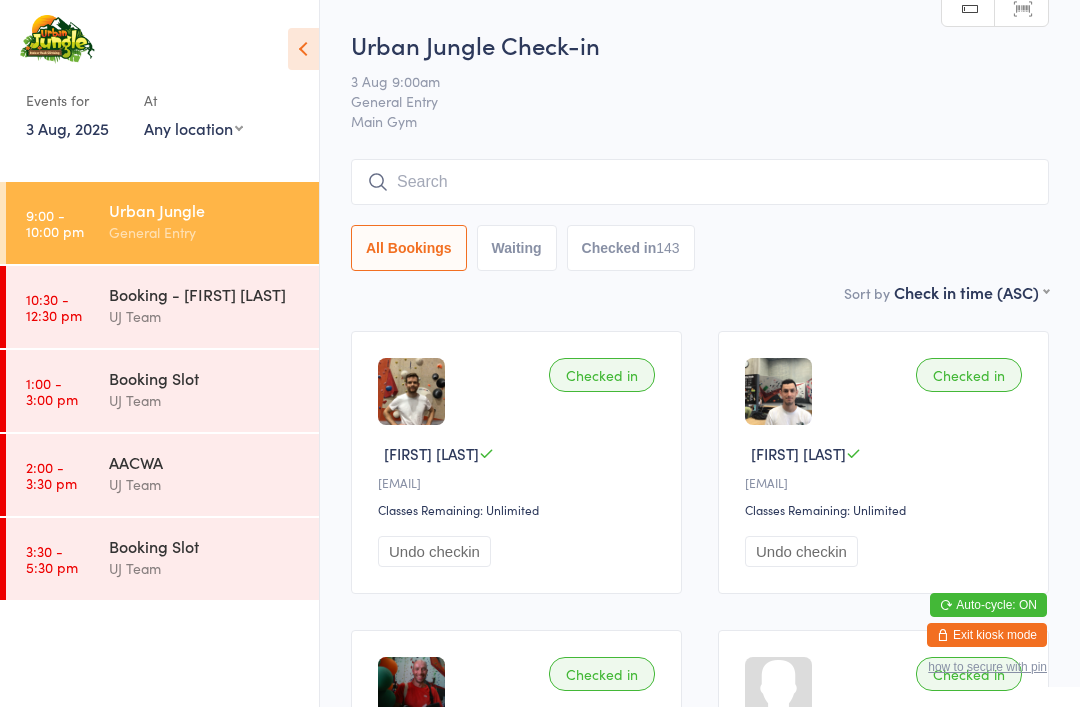 click at bounding box center [700, 182] 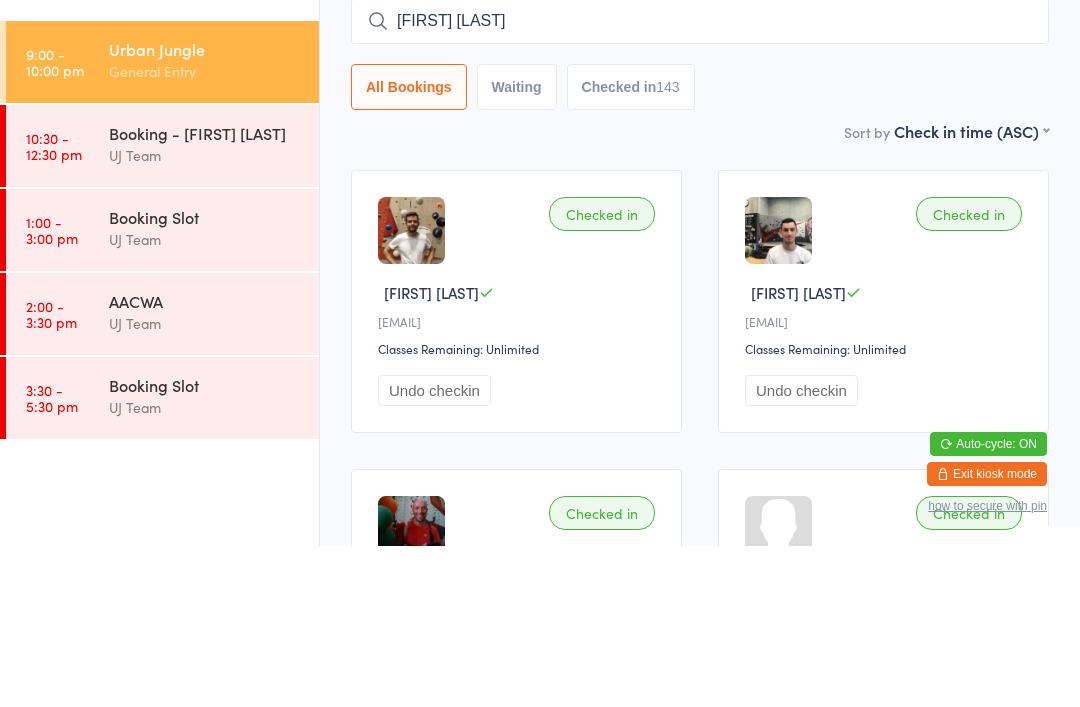 type on "[FIRST] [LAST]" 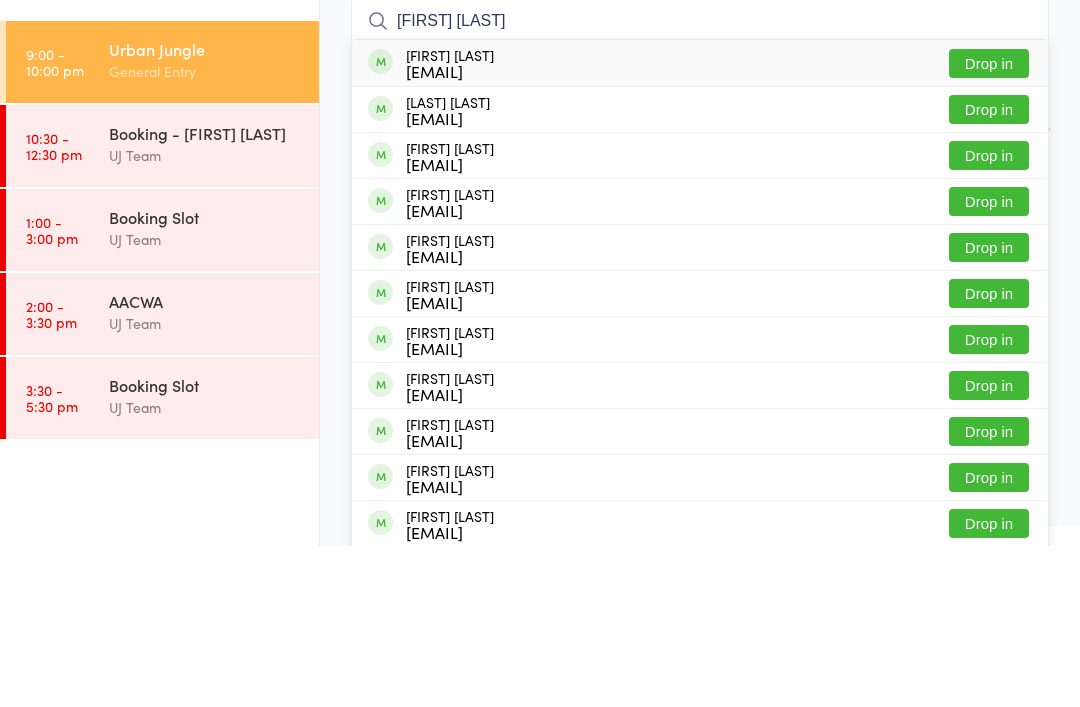 click on "Drop in" at bounding box center [989, 224] 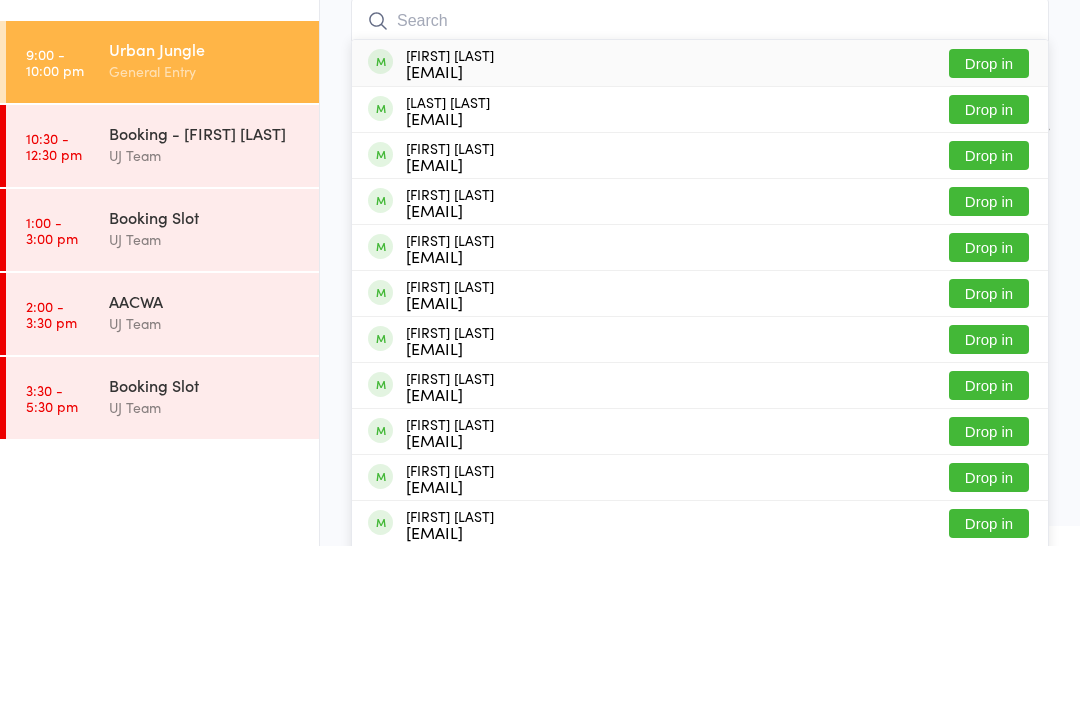 scroll, scrollTop: 161, scrollLeft: 0, axis: vertical 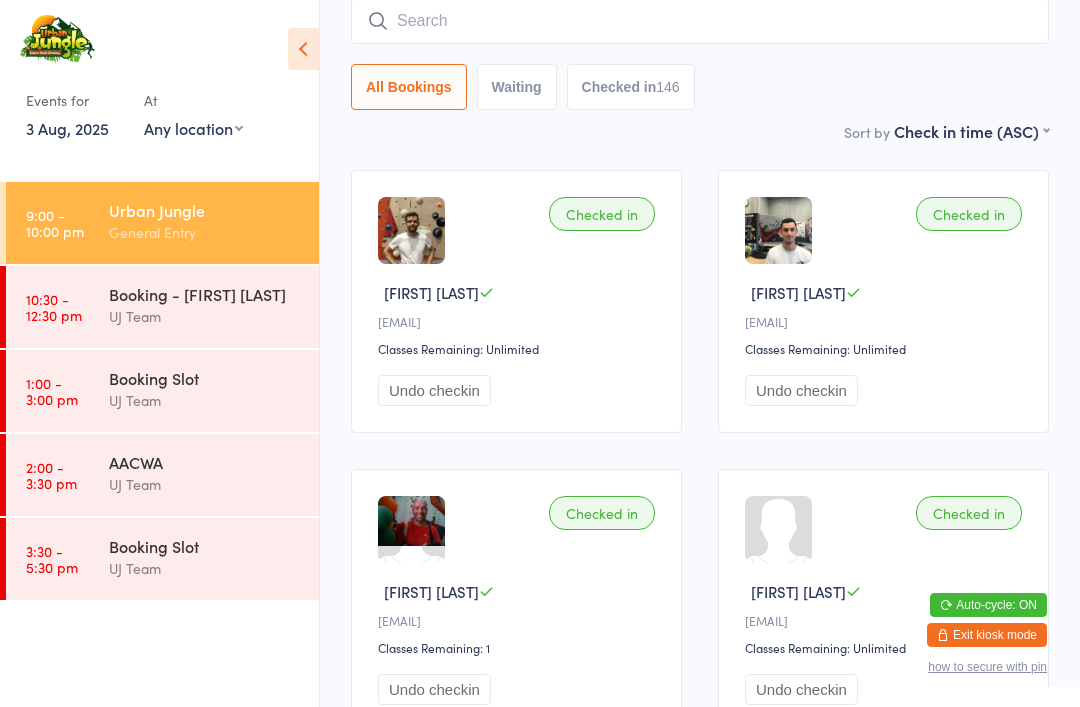 click at bounding box center [700, 21] 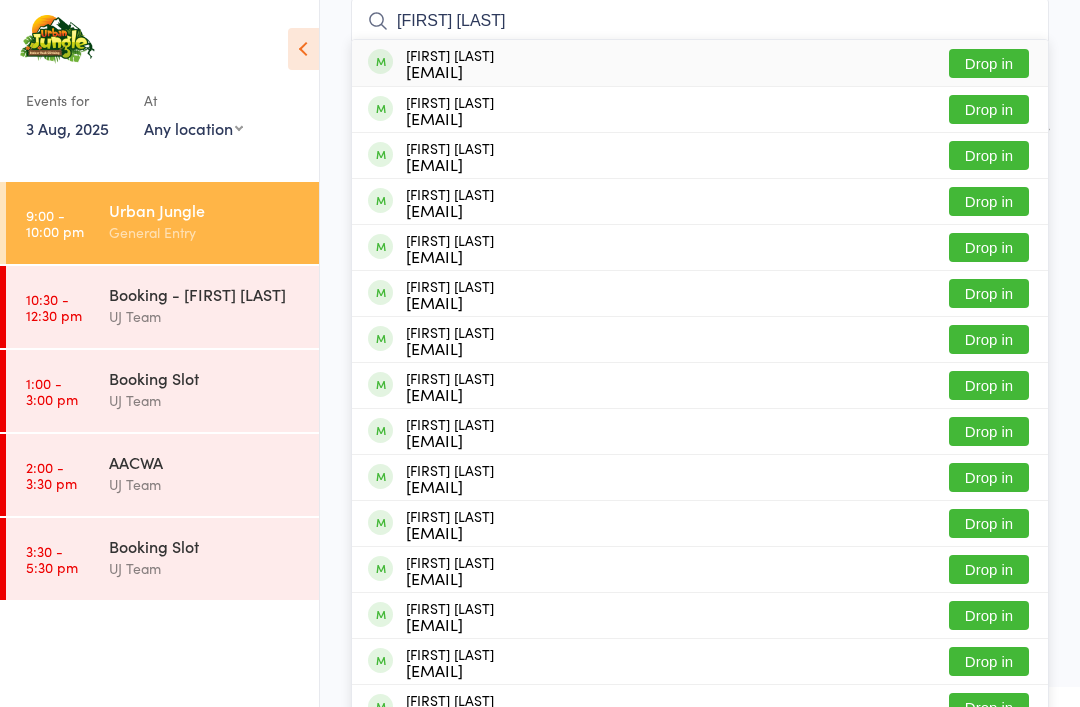 type on "[FIRST] [LAST]" 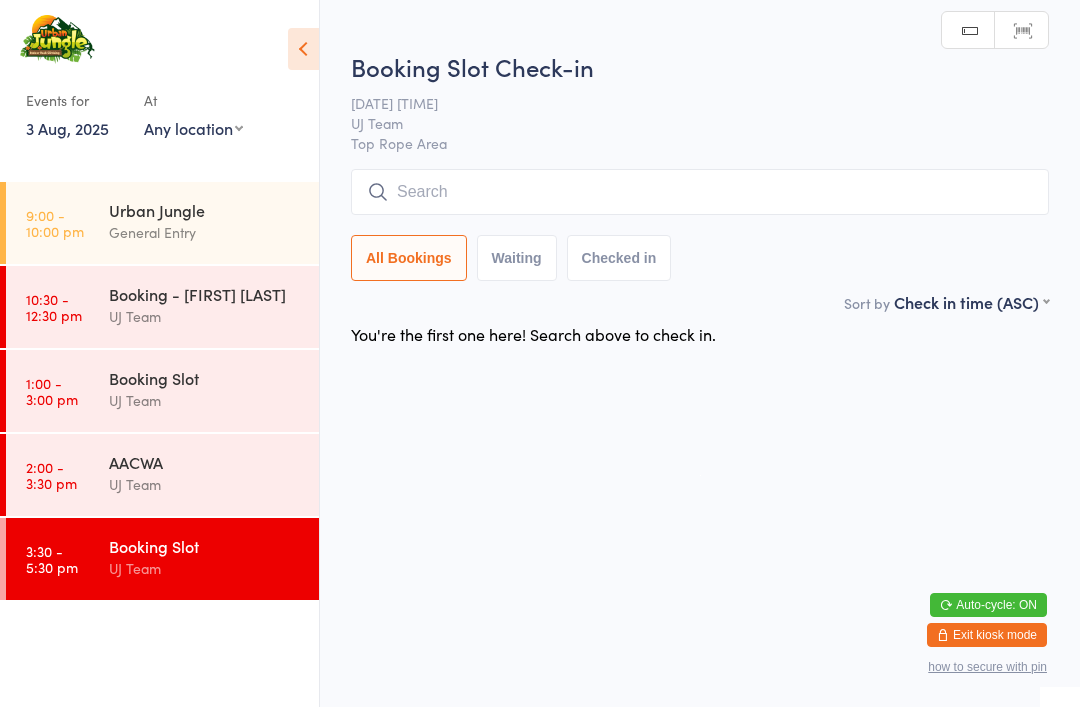 scroll, scrollTop: 0, scrollLeft: 0, axis: both 